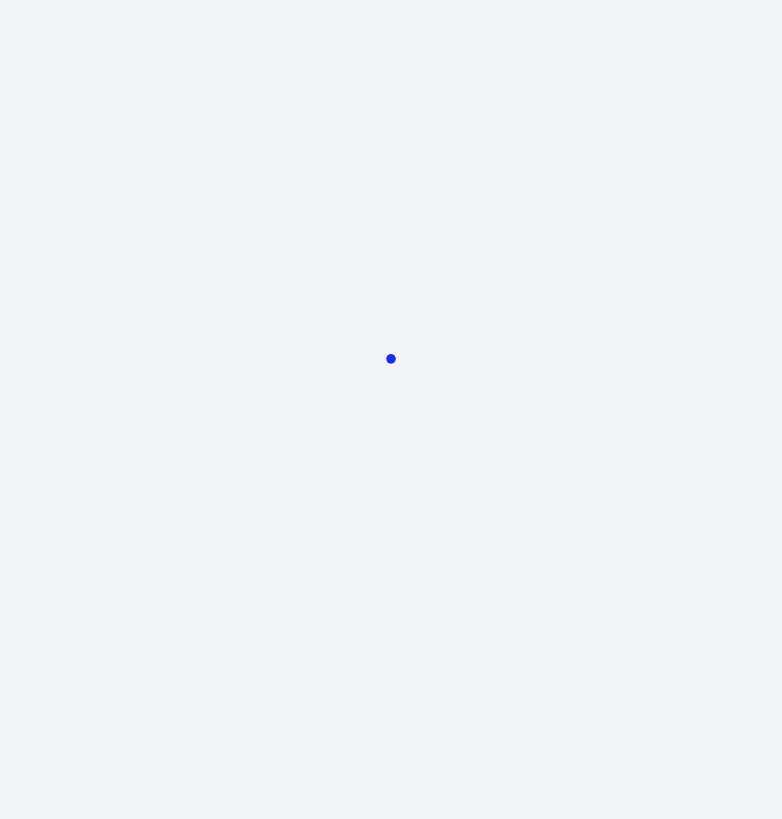 scroll, scrollTop: 0, scrollLeft: 0, axis: both 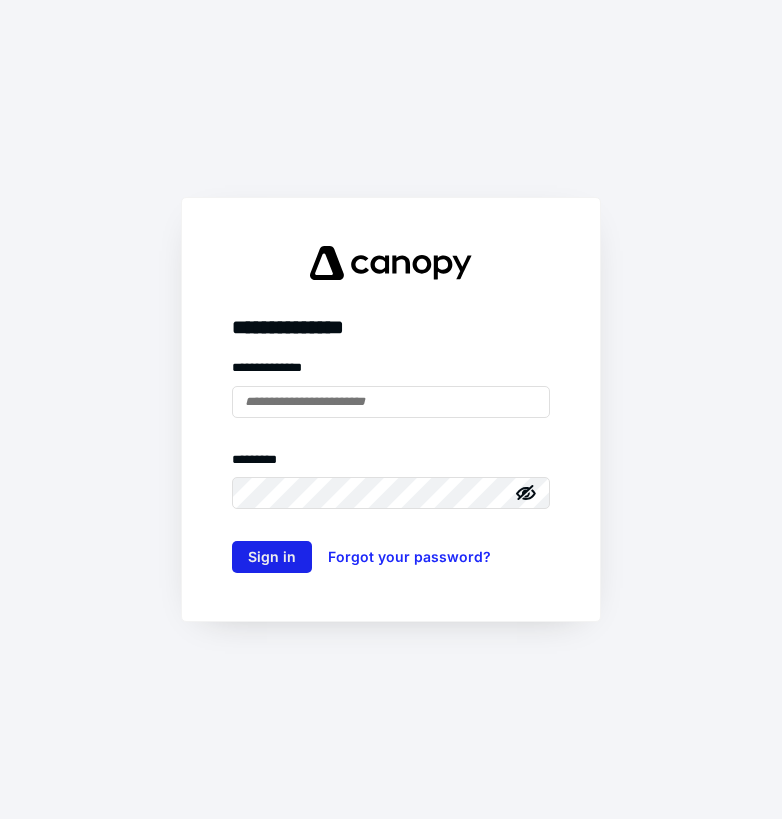 type on "**********" 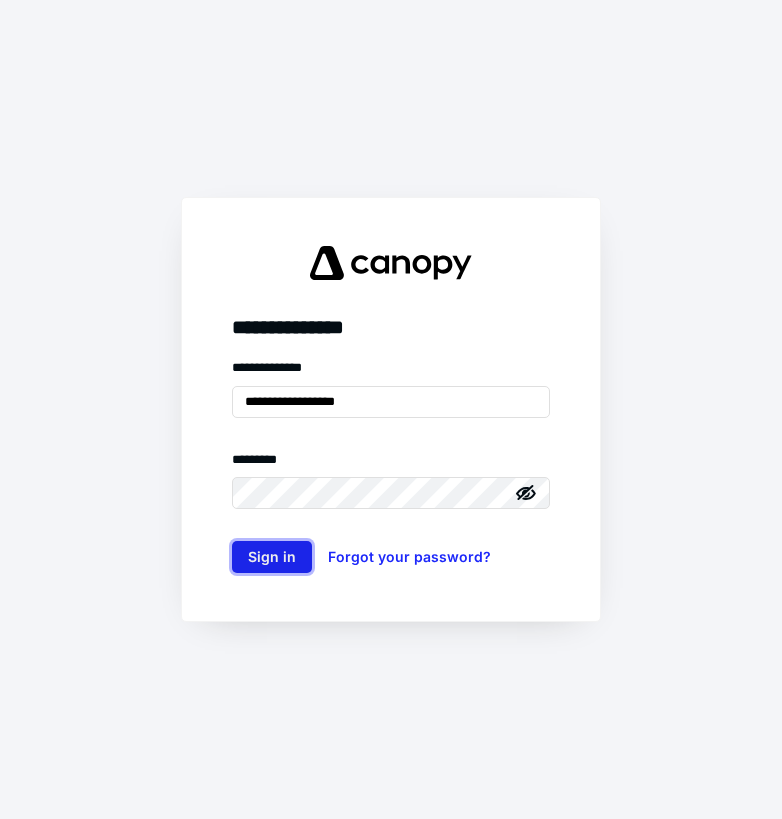 click on "Sign in" at bounding box center (272, 557) 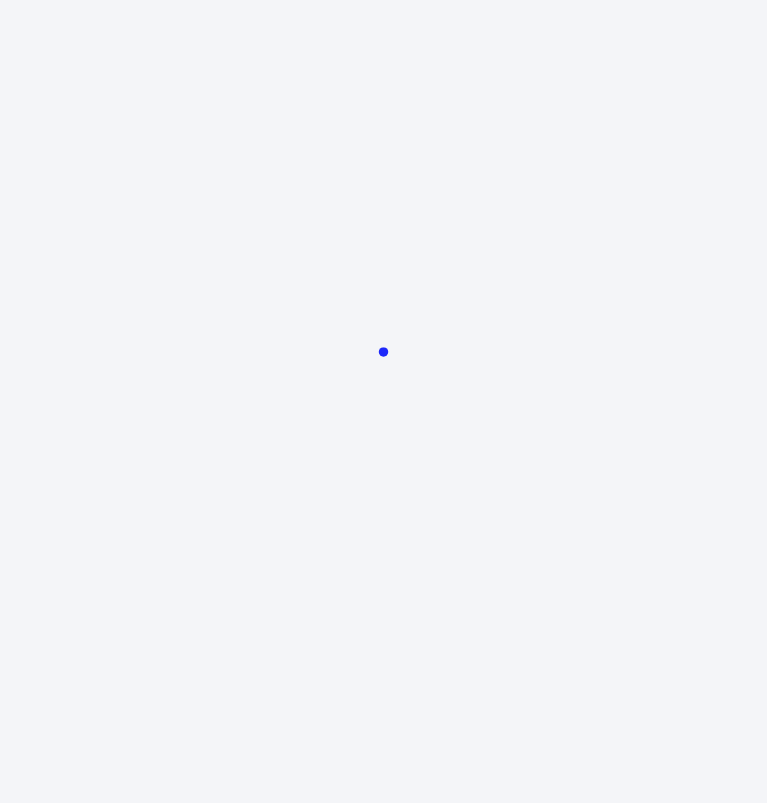 scroll, scrollTop: 0, scrollLeft: 0, axis: both 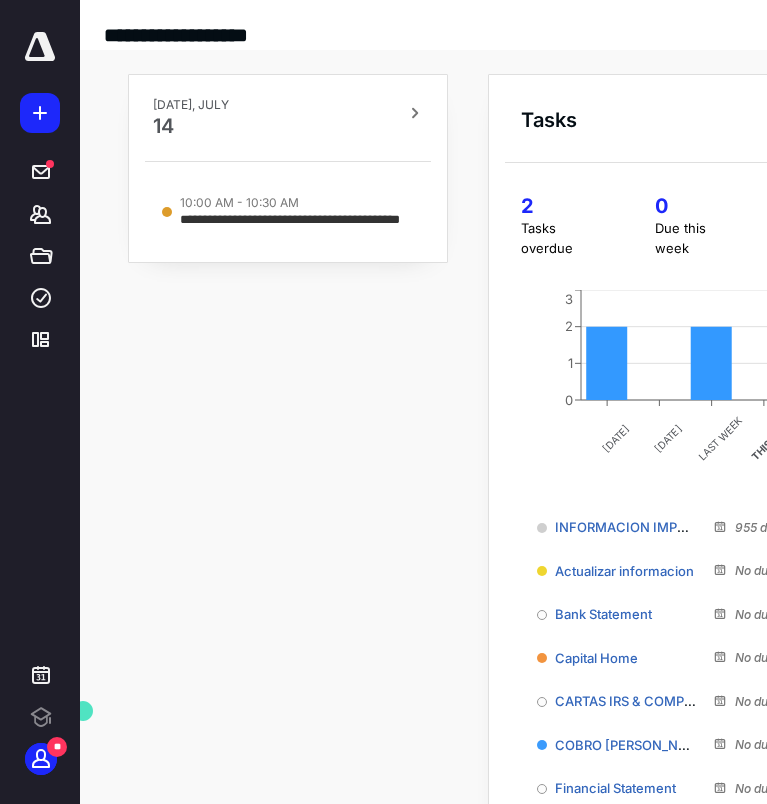 click on "**********" at bounding box center [288, 528] 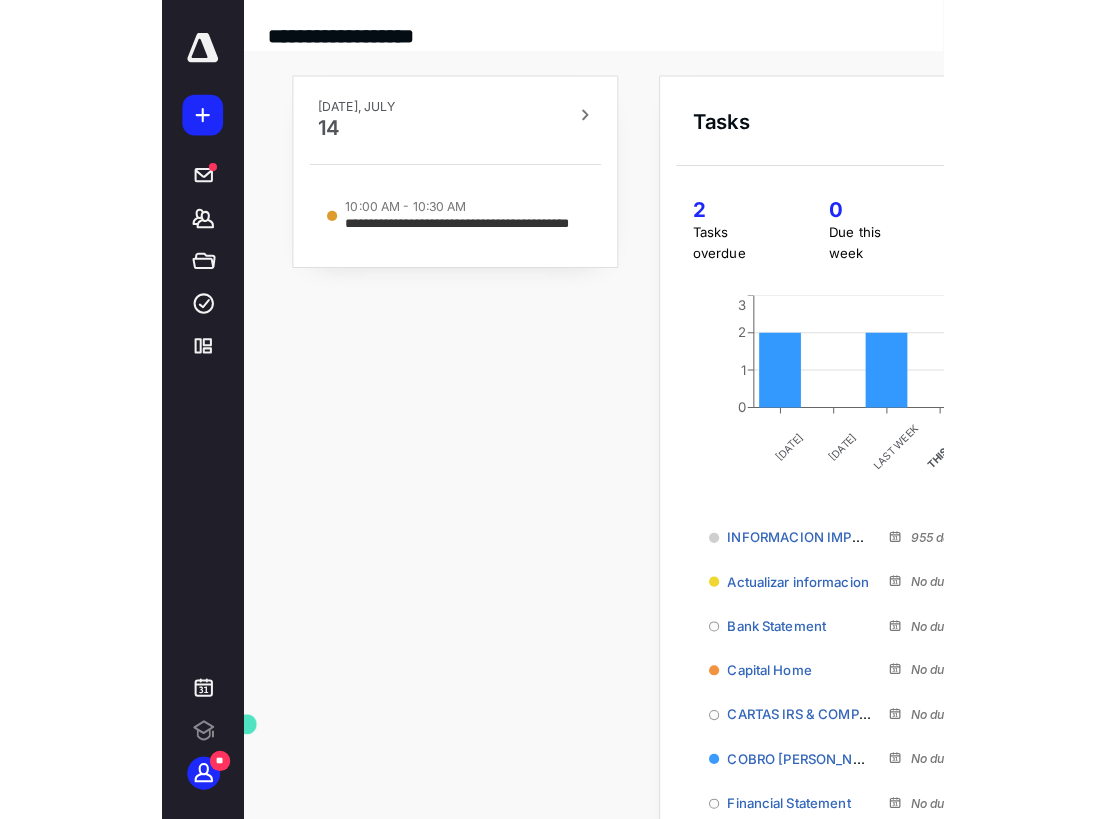 scroll, scrollTop: 0, scrollLeft: 0, axis: both 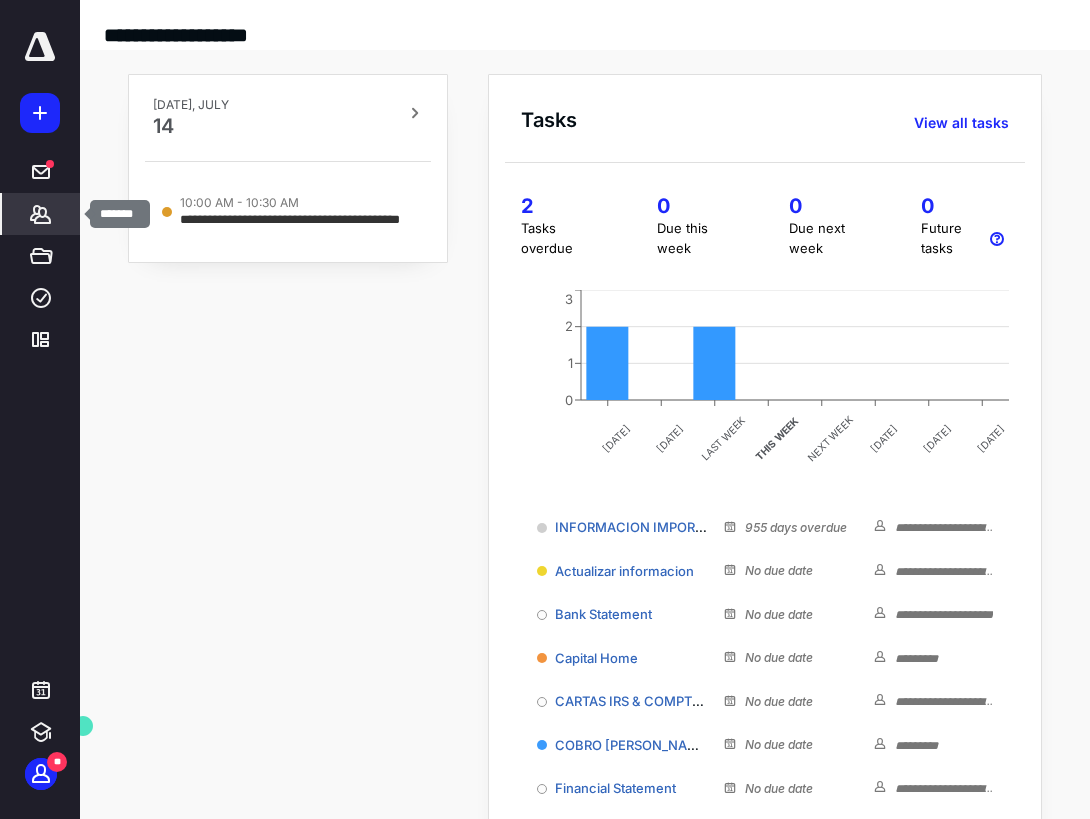click on "*******" at bounding box center (41, 214) 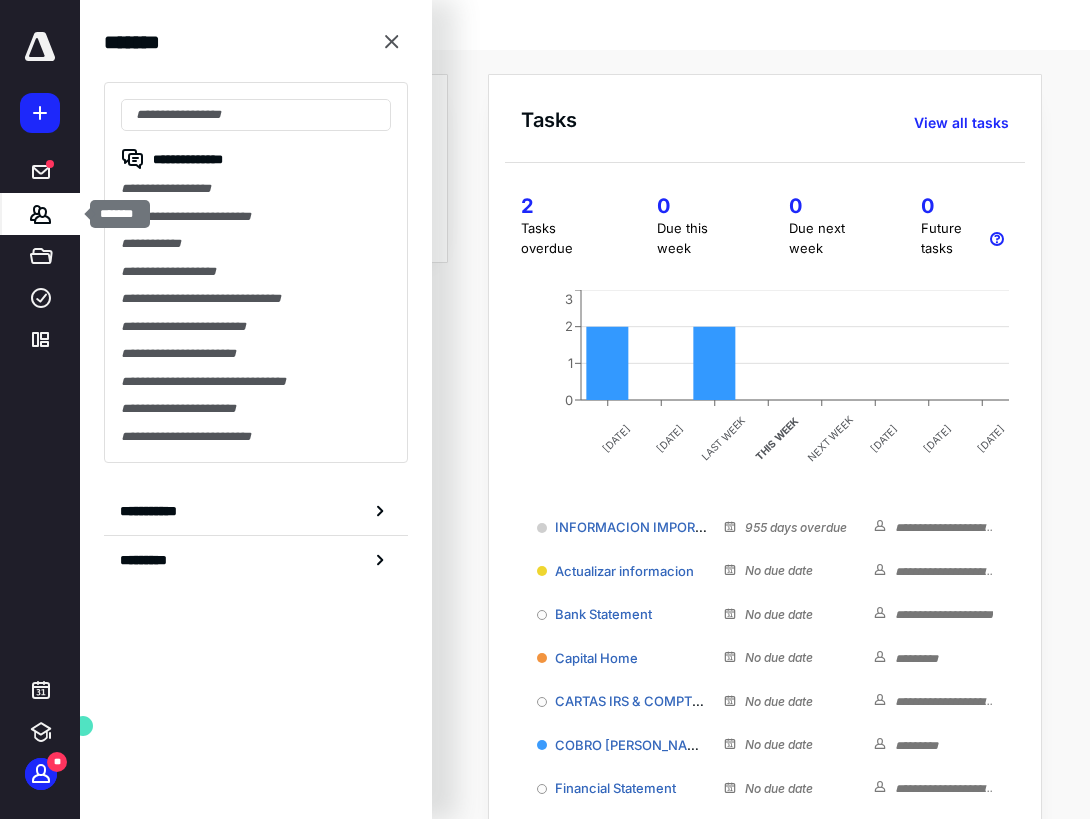 click on "*******" at bounding box center (41, 214) 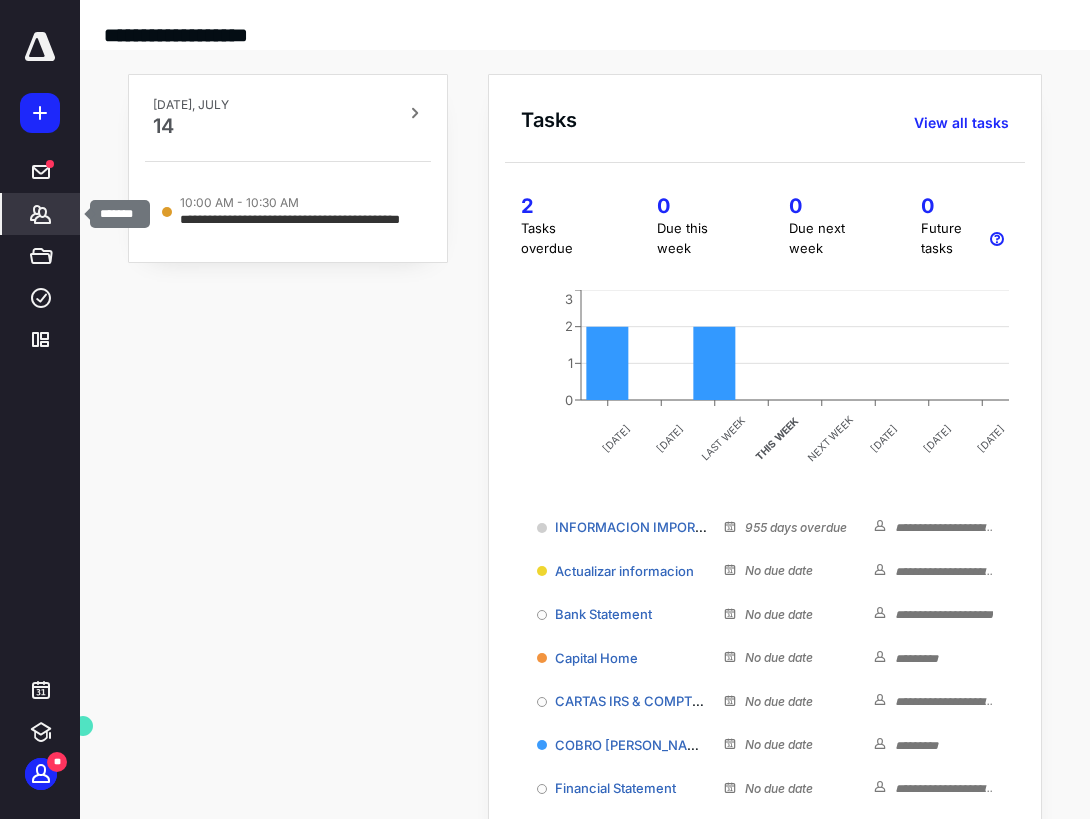 click on "*******" at bounding box center (41, 214) 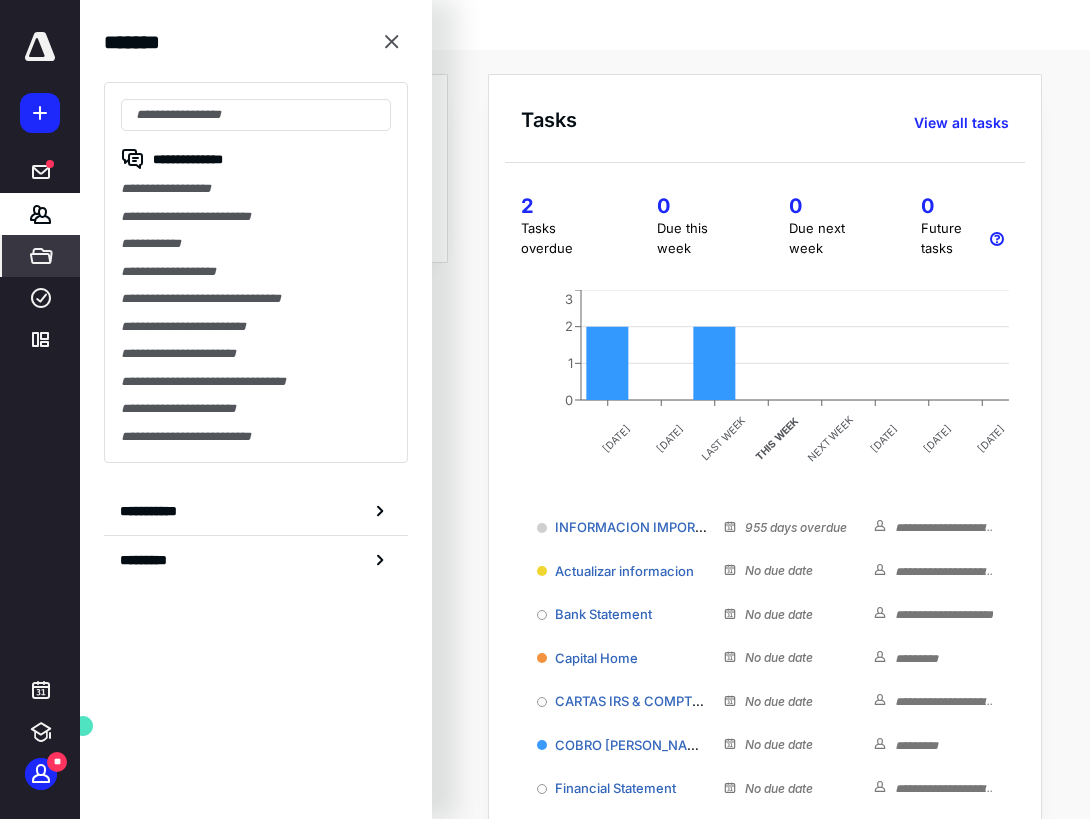 click on "*****" at bounding box center [41, 256] 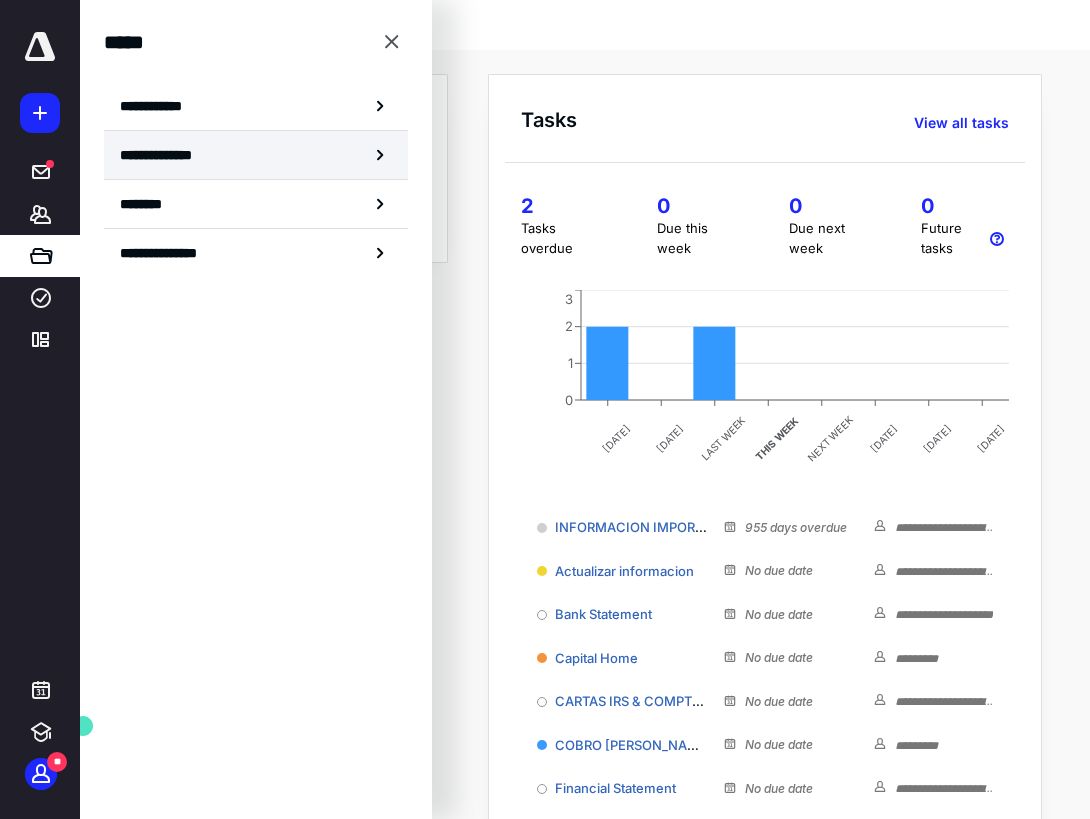 click on "**********" at bounding box center [163, 155] 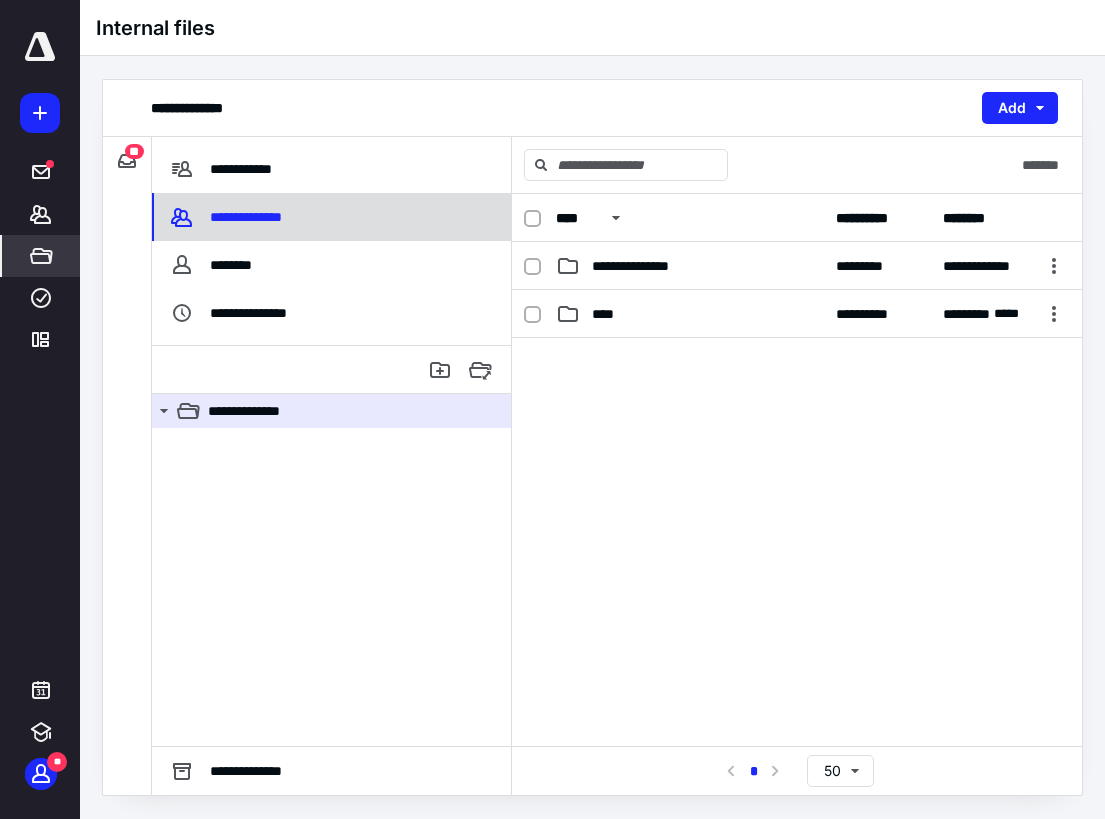 click on "**********" at bounding box center [331, 217] 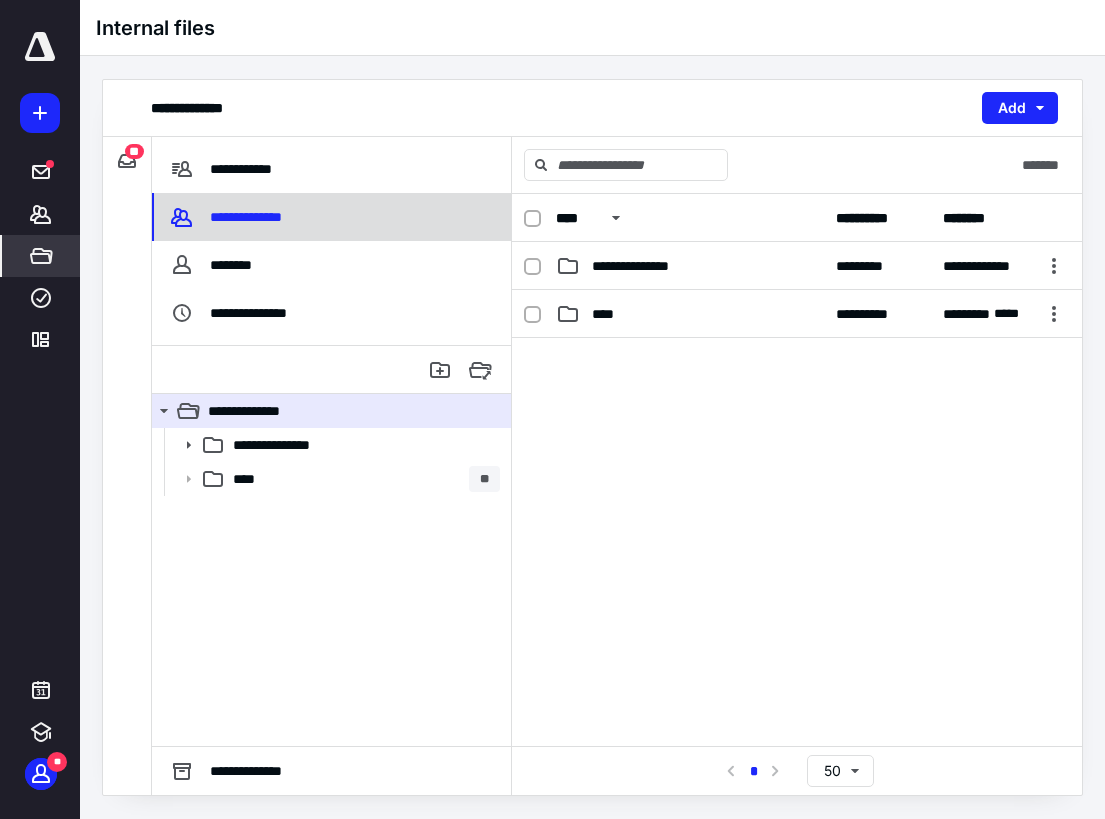 click on "**********" at bounding box center (230, 217) 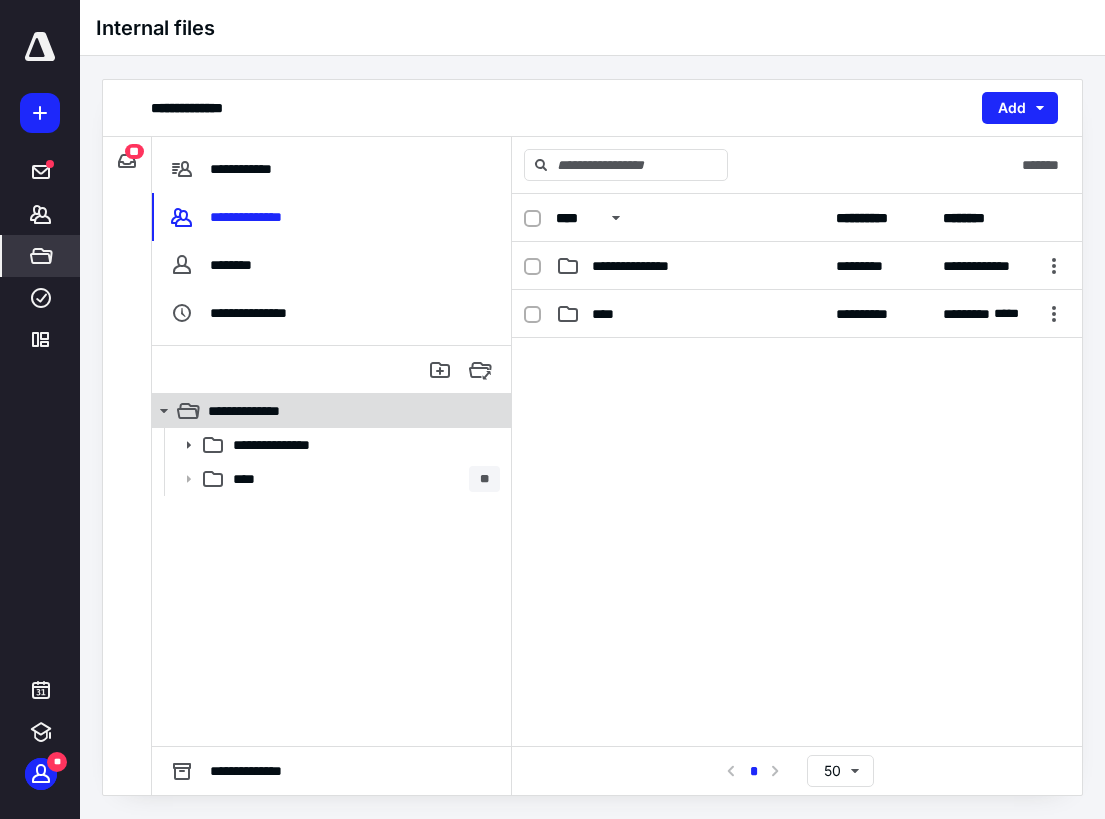 click on "**********" at bounding box center (320, 411) 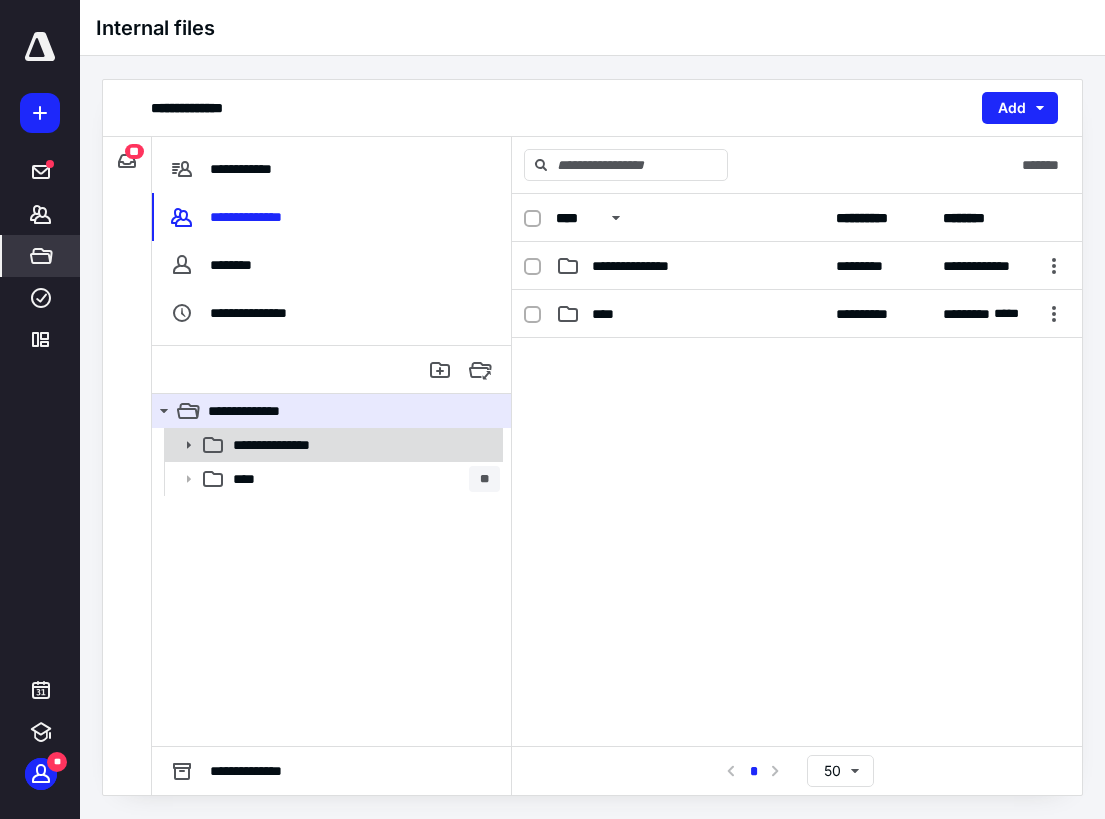 click on "**********" at bounding box center [300, 445] 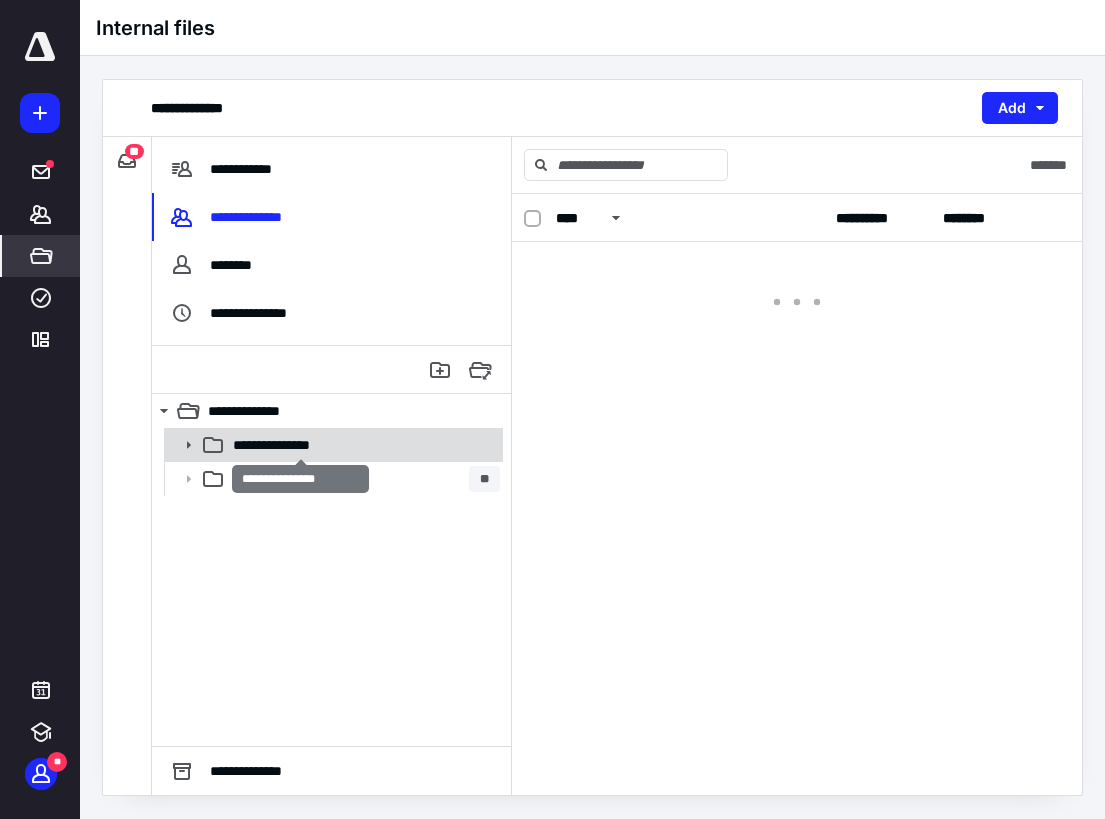 click on "**********" at bounding box center (300, 445) 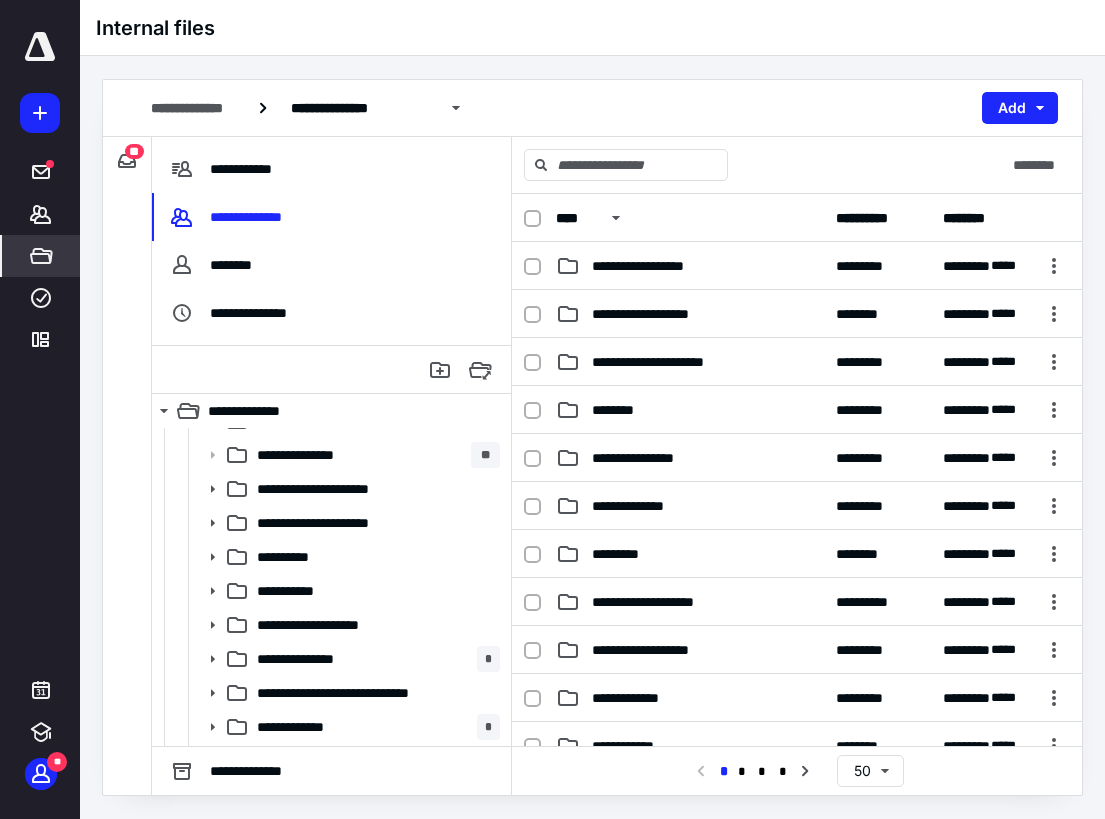 scroll, scrollTop: 3300, scrollLeft: 0, axis: vertical 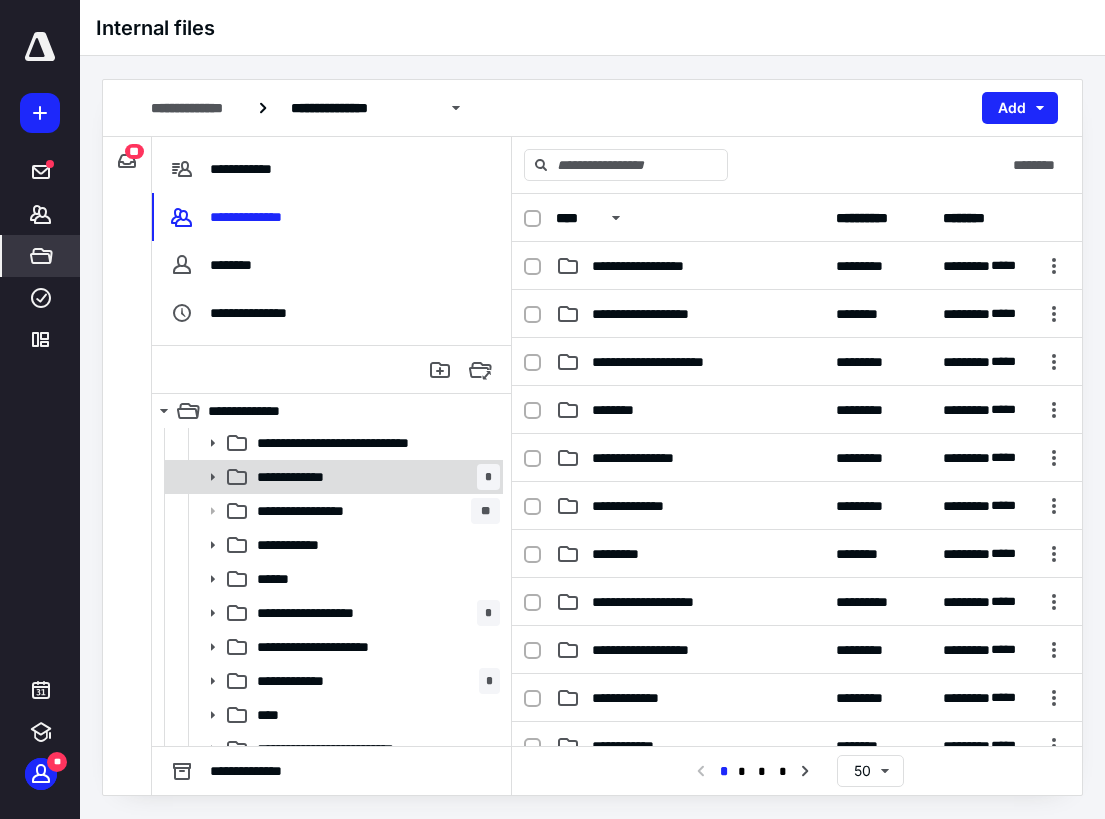 click on "**********" at bounding box center [374, 477] 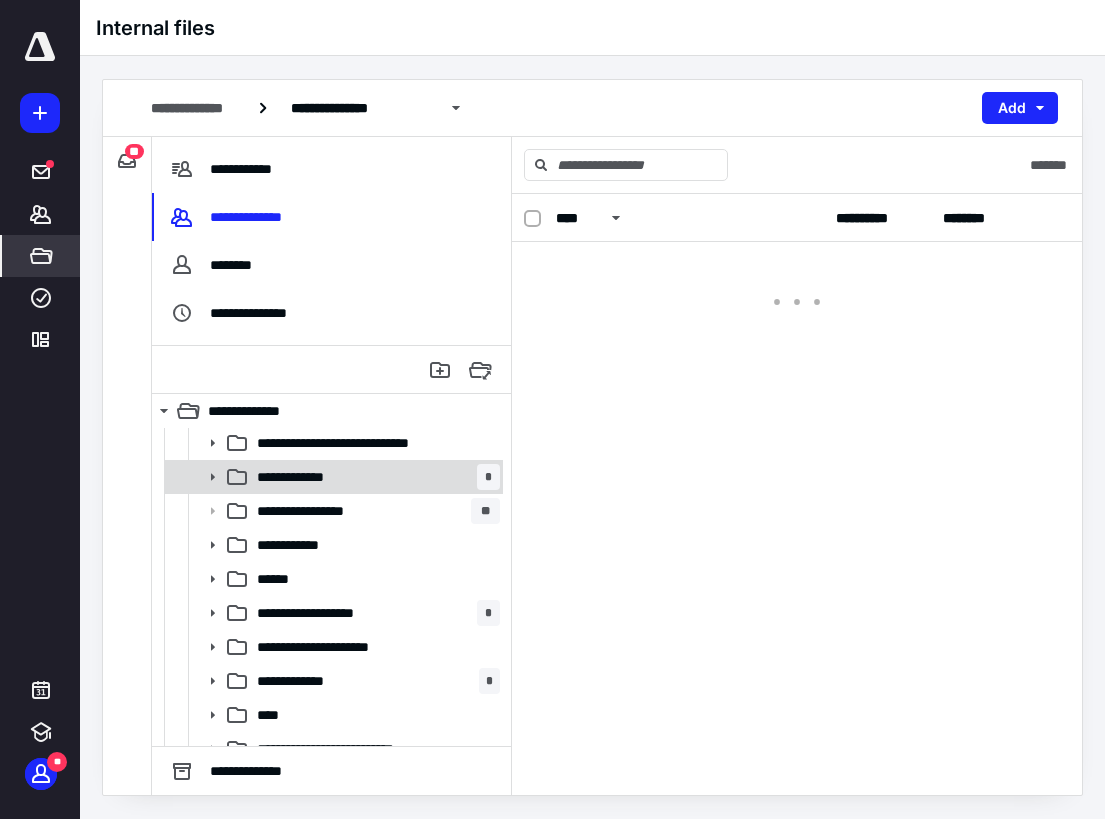 click on "**********" at bounding box center (374, 477) 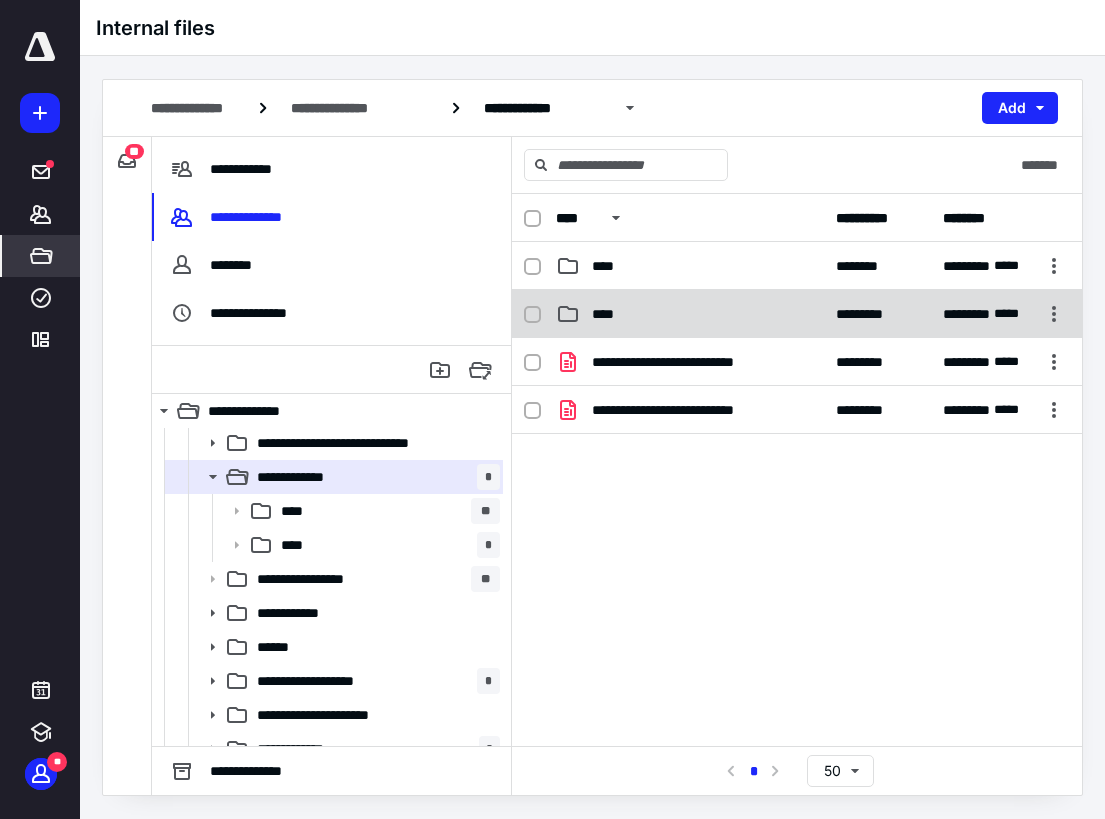 click 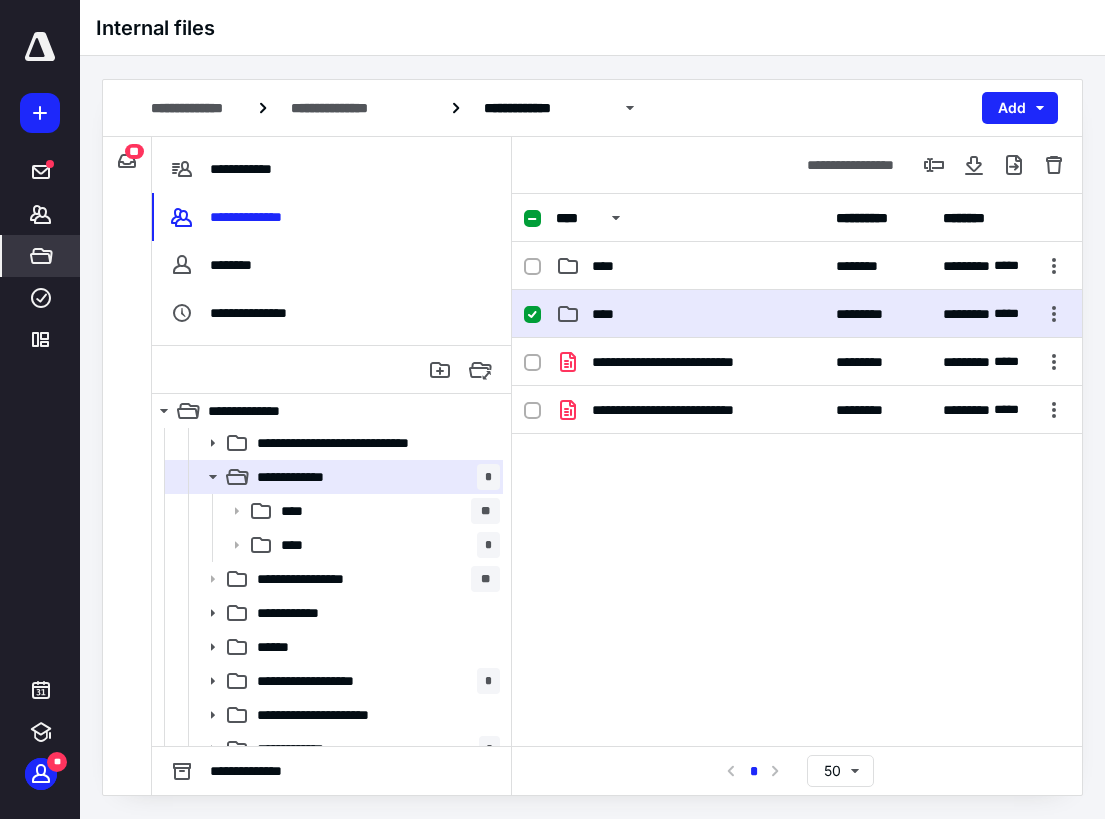 click 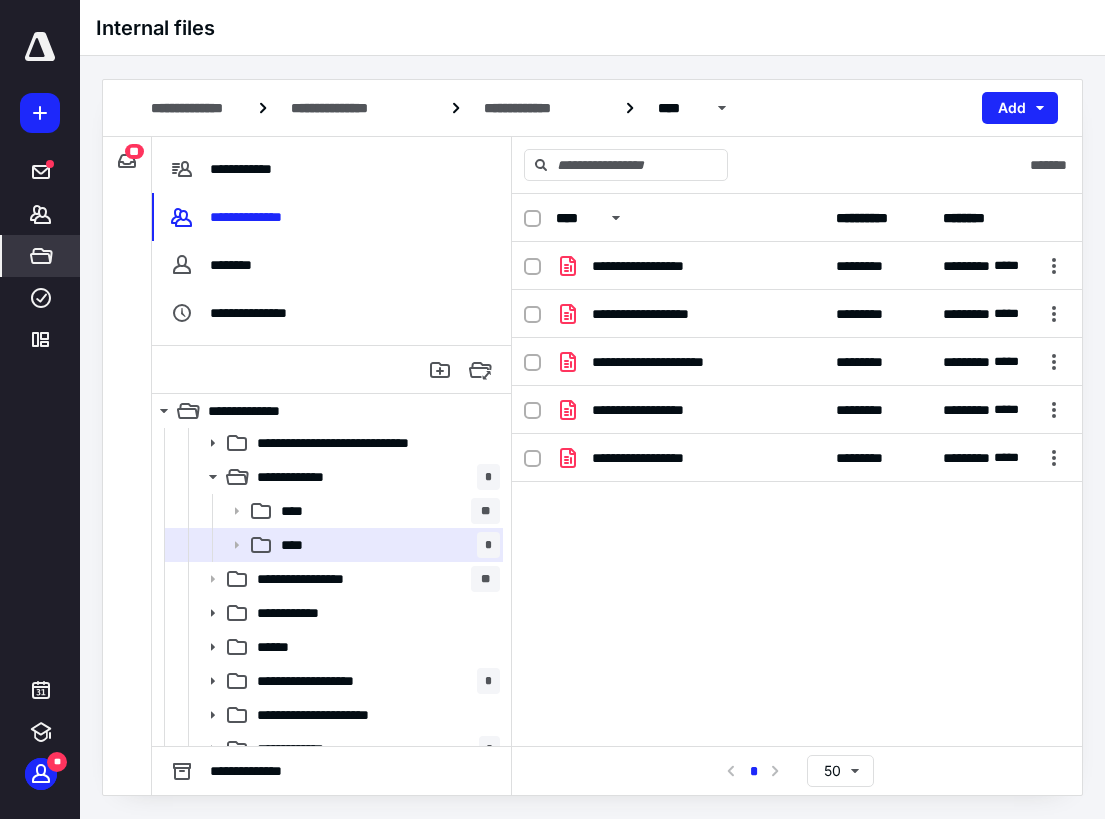 click on "**********" at bounding box center [797, 392] 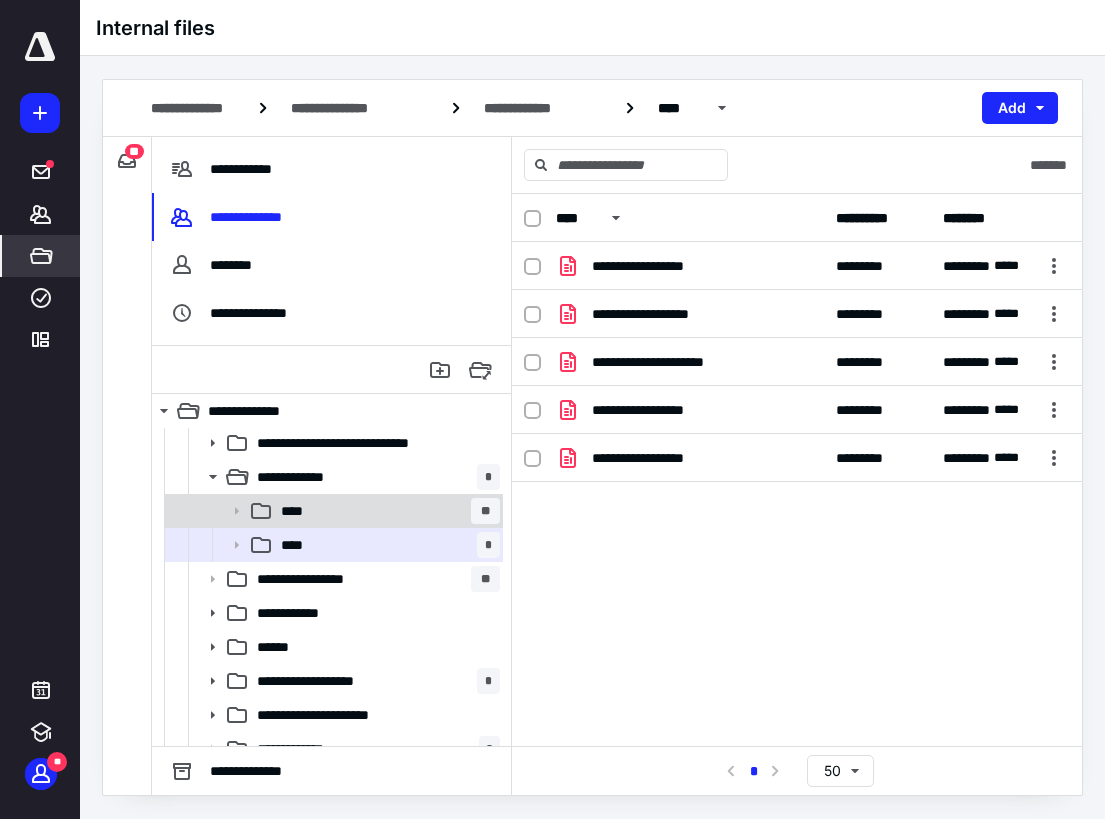 click on "**** **" at bounding box center (386, 511) 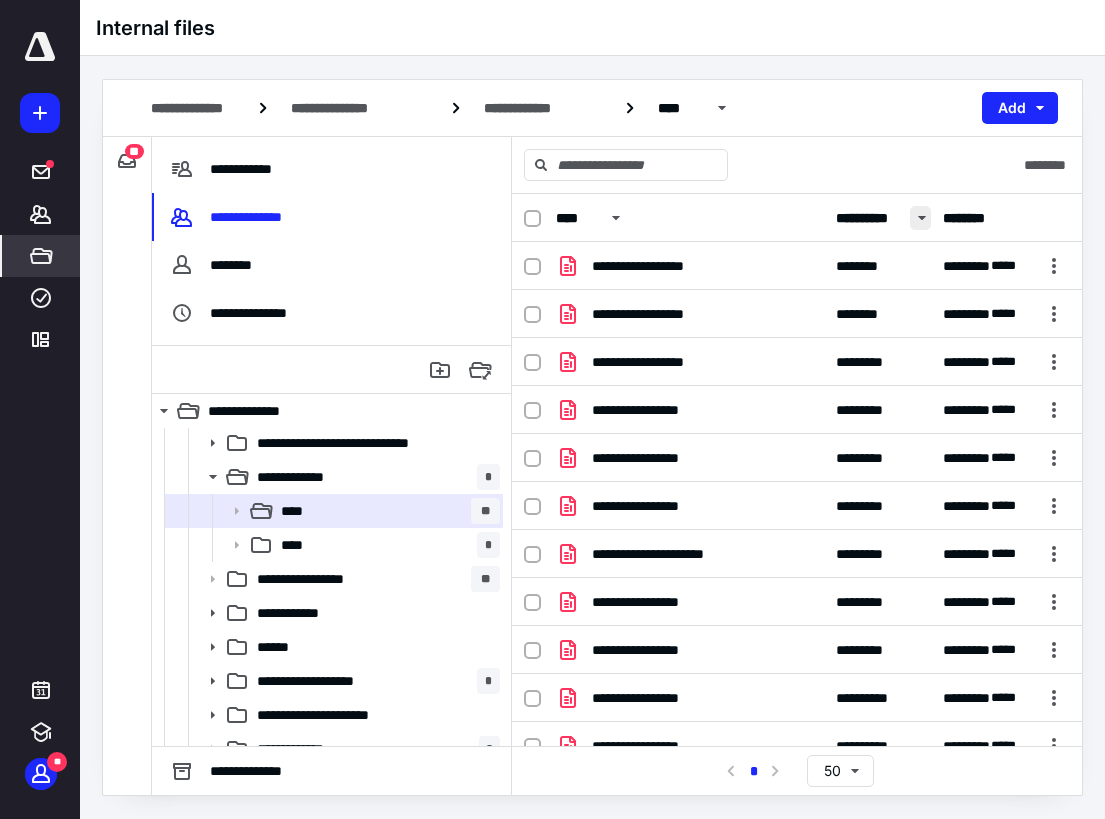 click at bounding box center (920, 218) 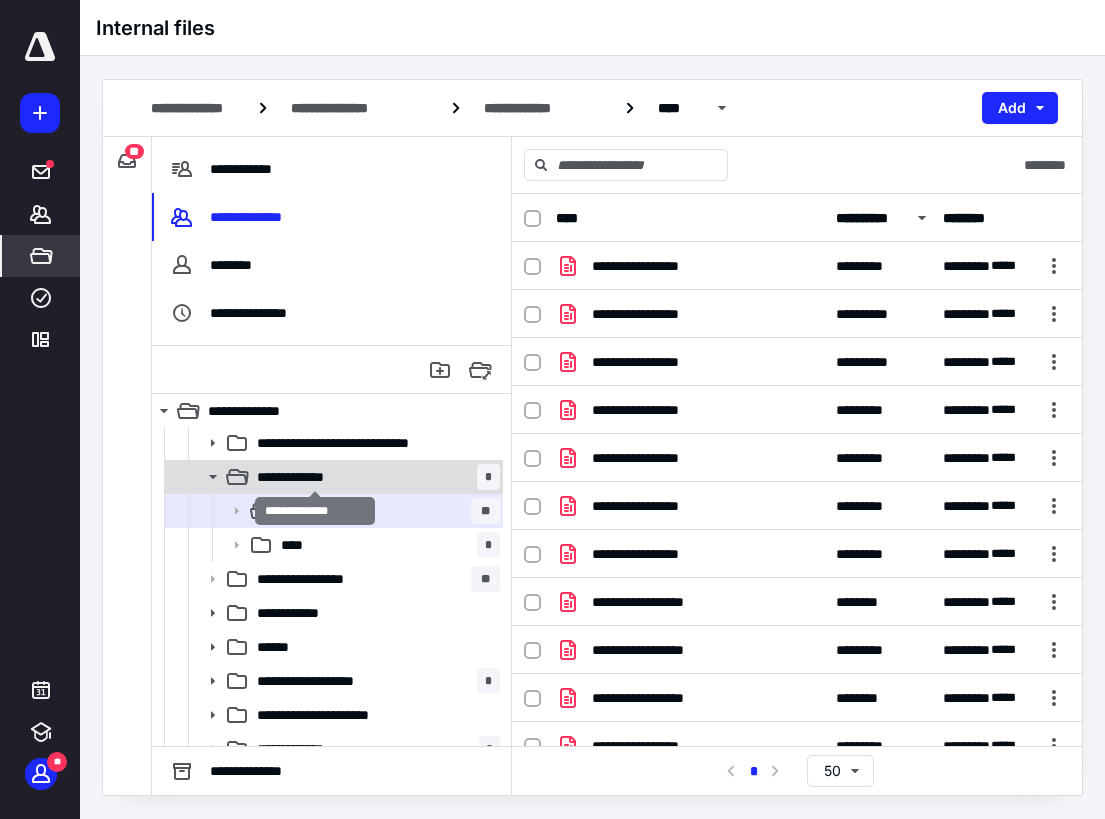 click on "**********" at bounding box center [315, 477] 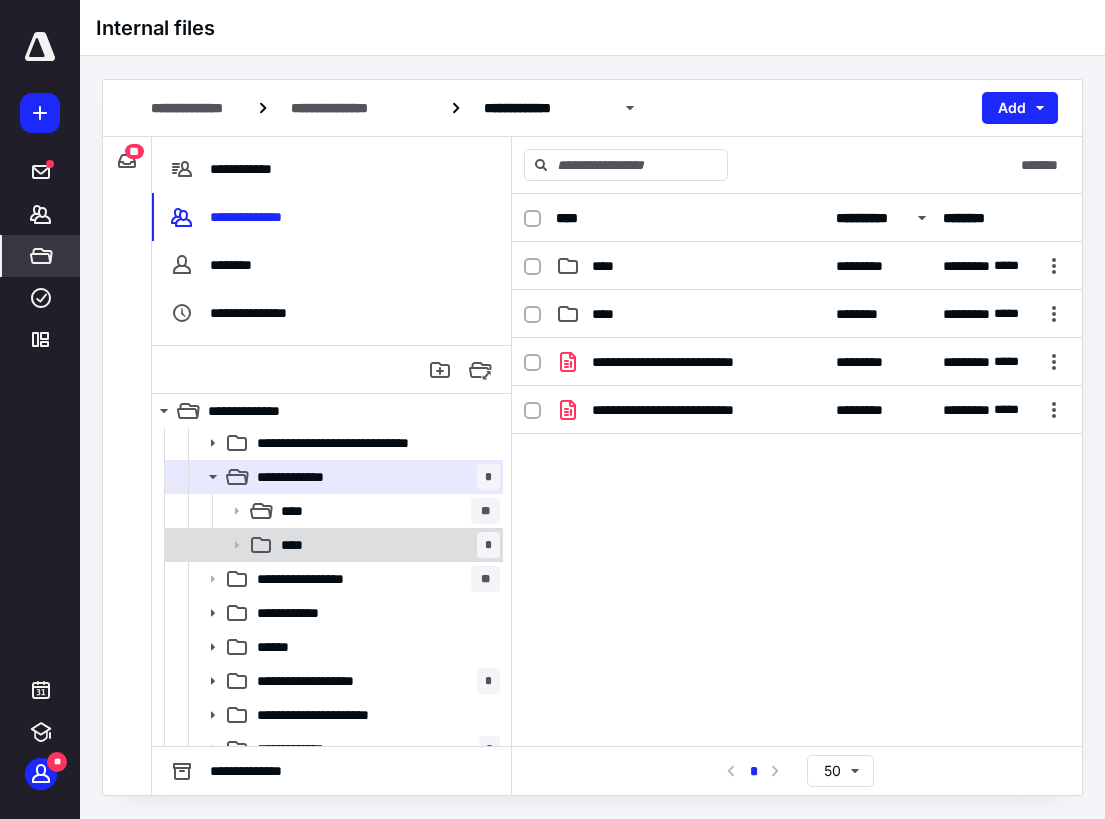 click 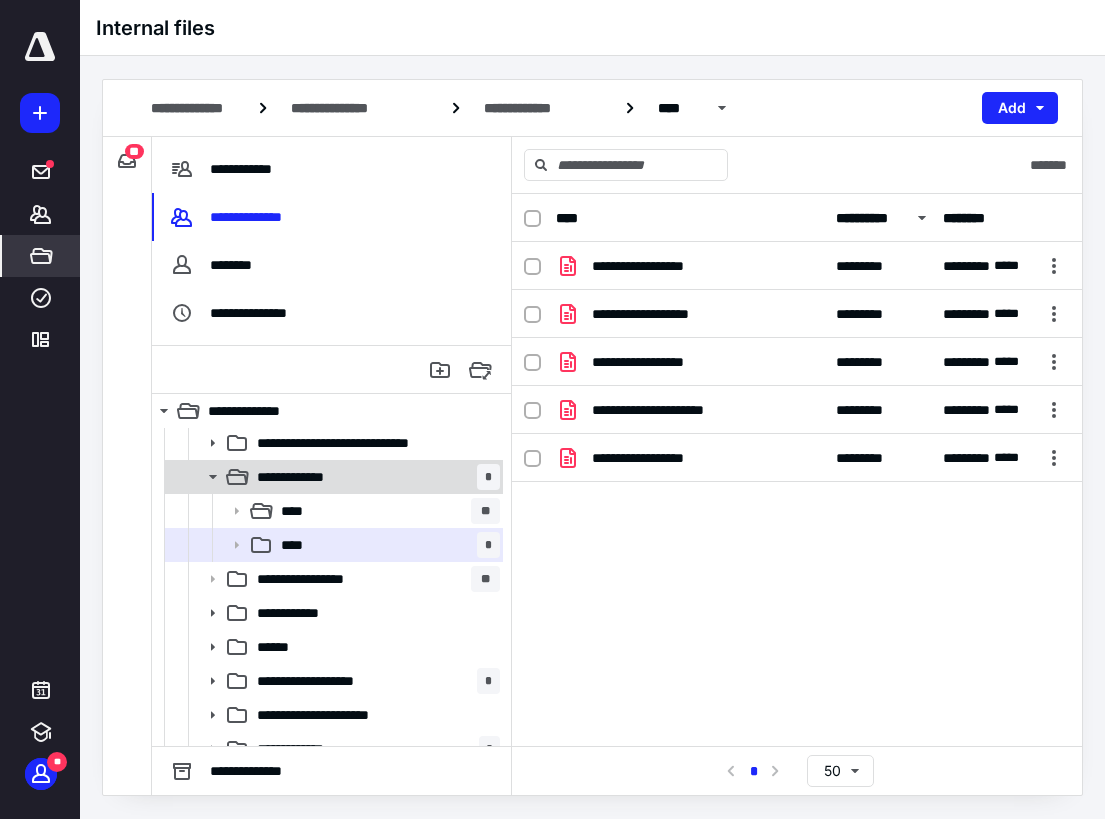 click 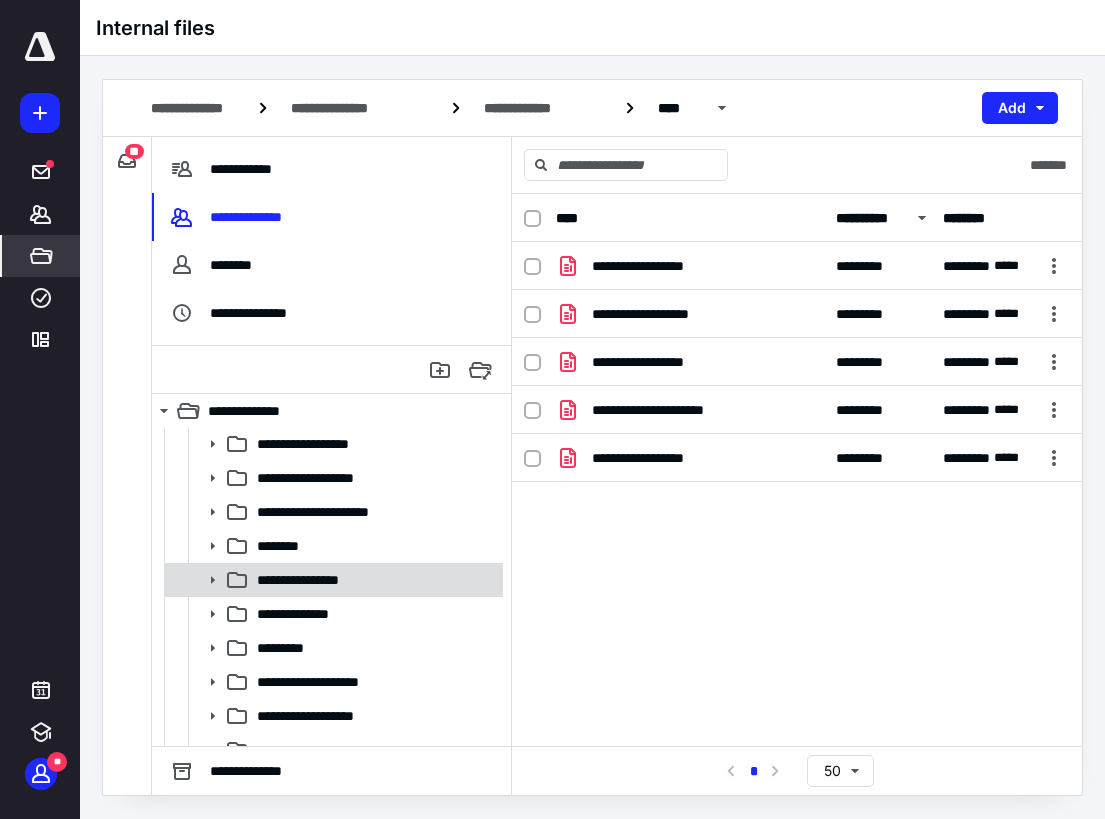 scroll, scrollTop: 0, scrollLeft: 0, axis: both 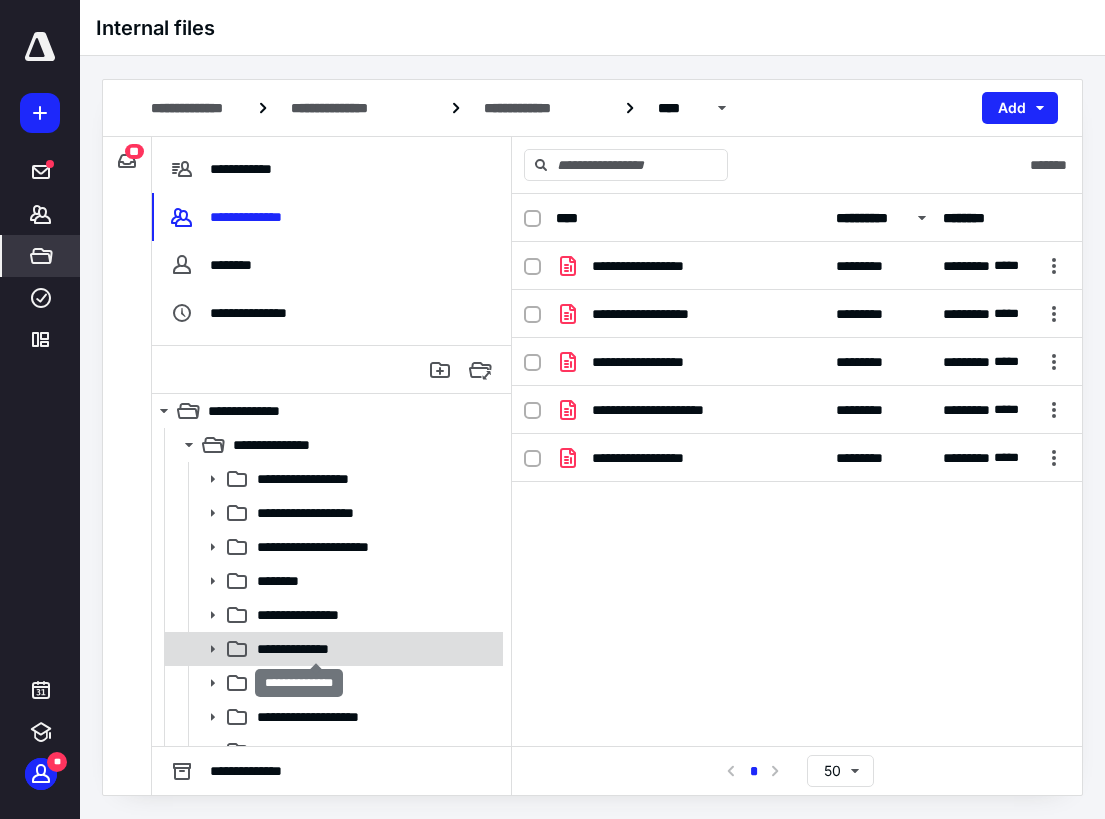 click on "**********" at bounding box center [315, 649] 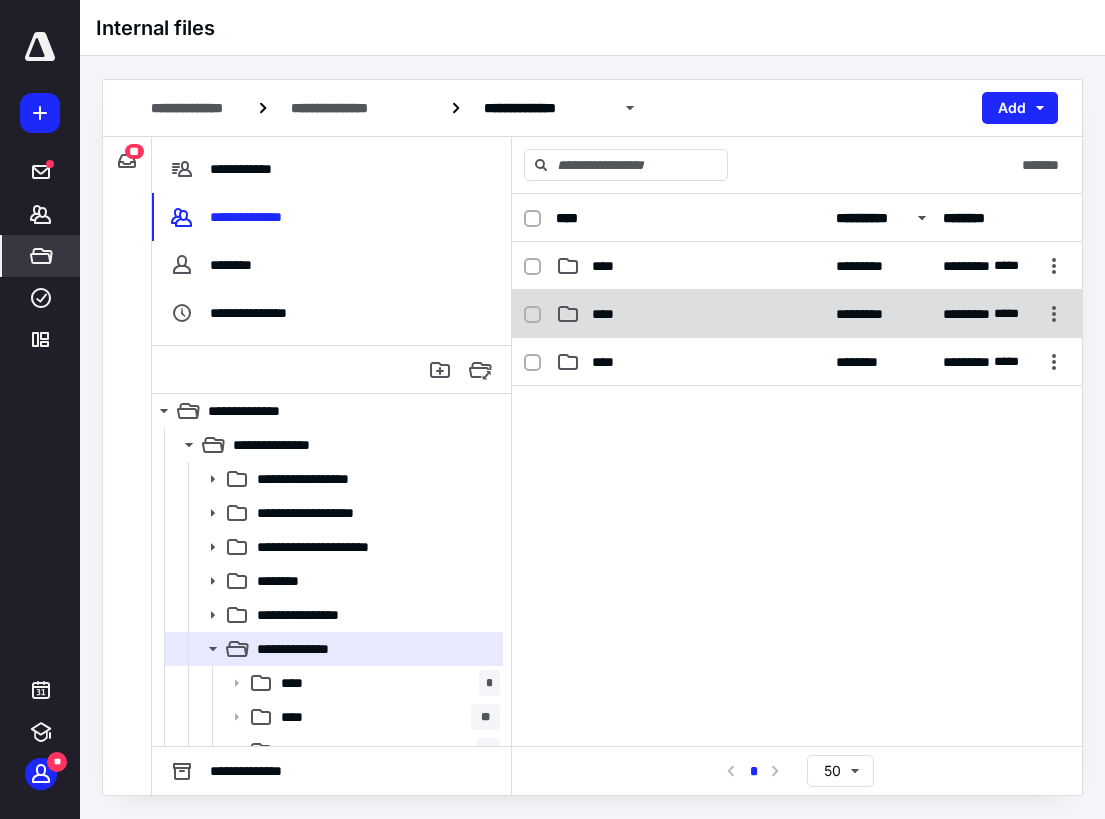 click on "****" at bounding box center (690, 314) 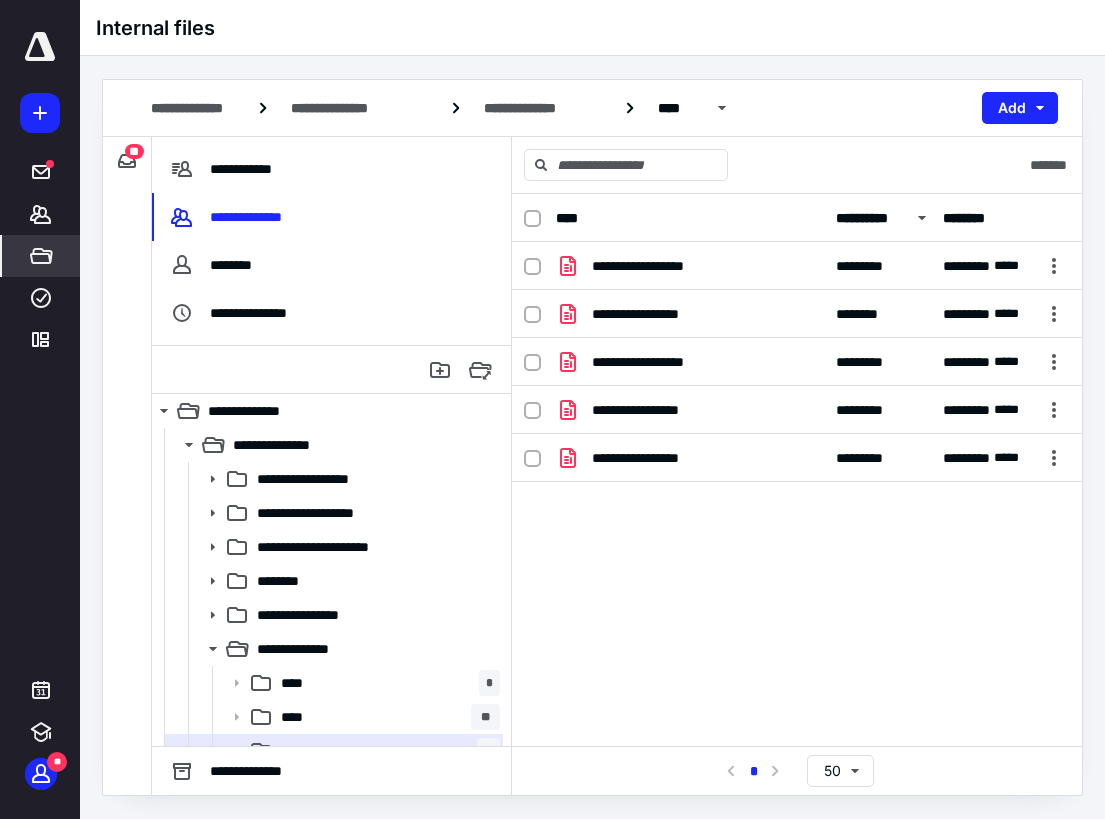 click on "**********" at bounding box center (797, 470) 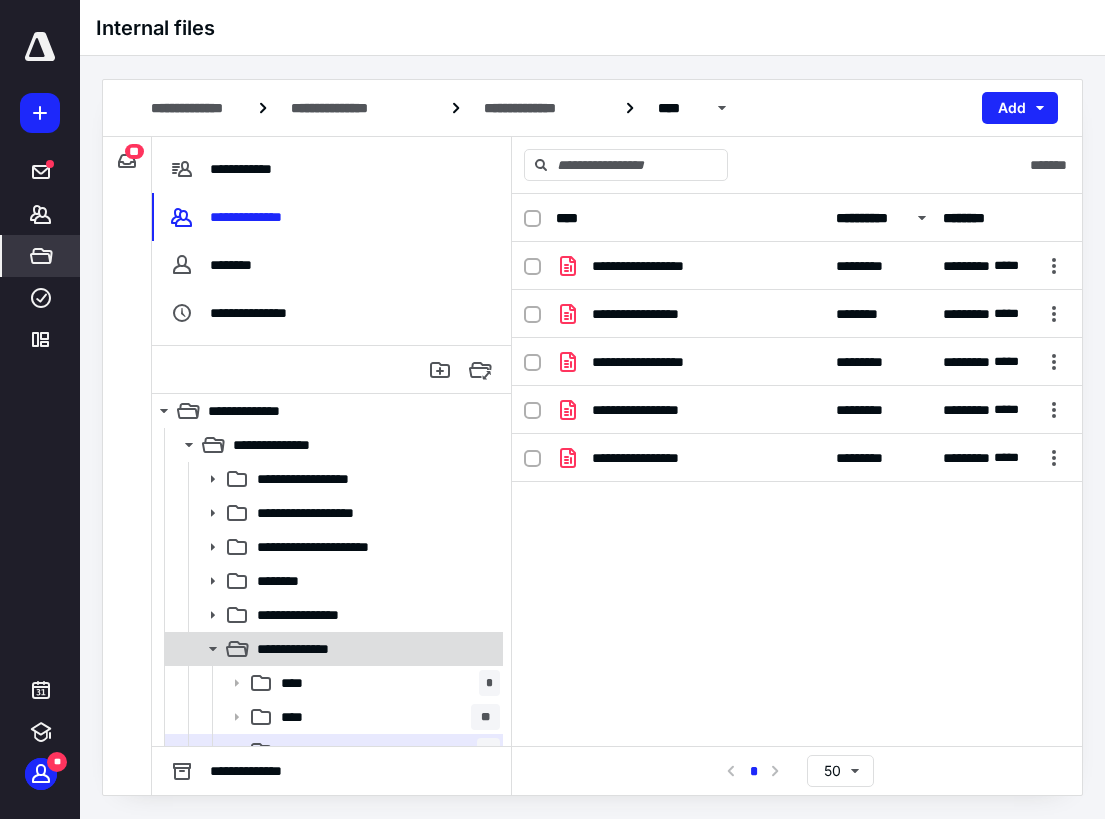 click 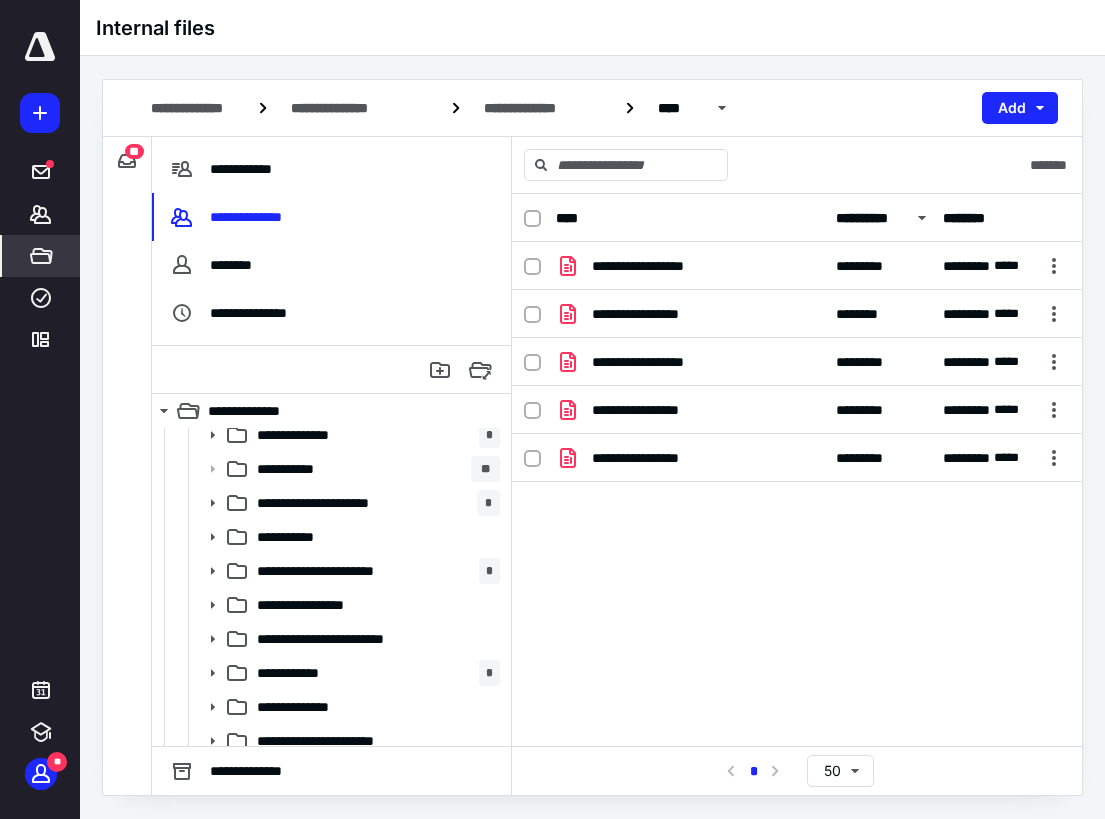 scroll, scrollTop: 4800, scrollLeft: 0, axis: vertical 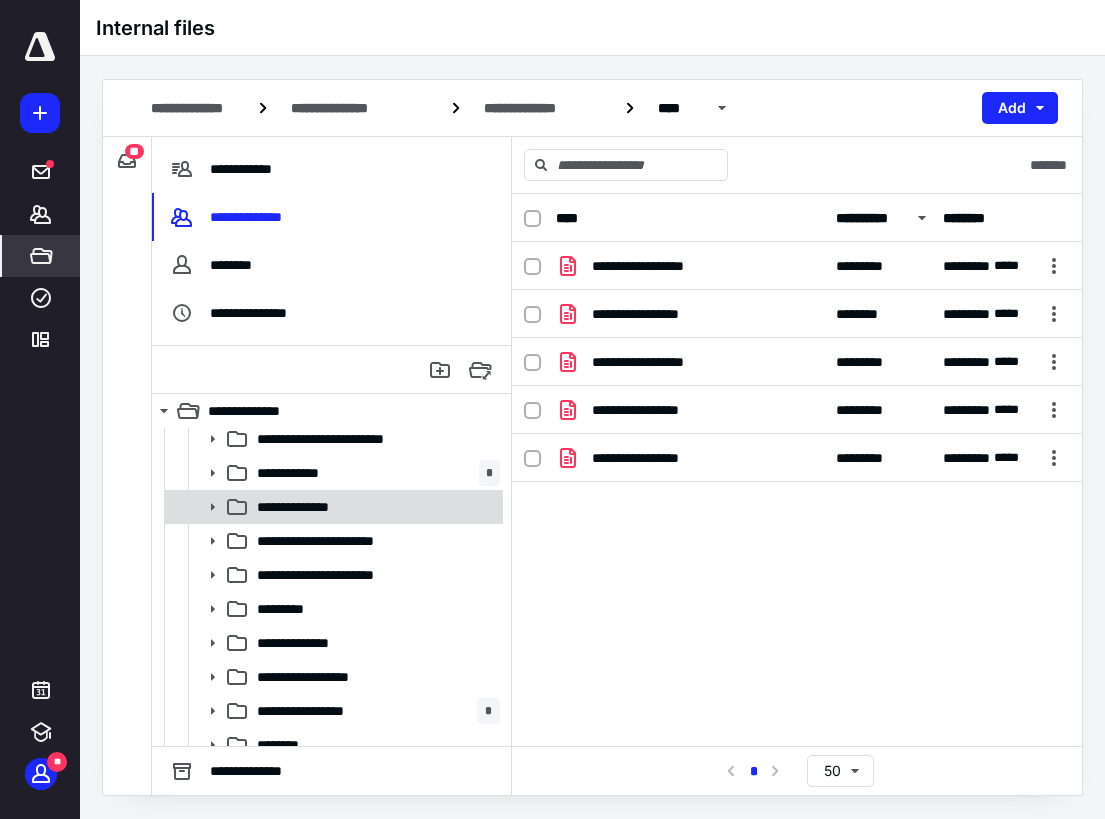 click on "**********" at bounding box center [319, 507] 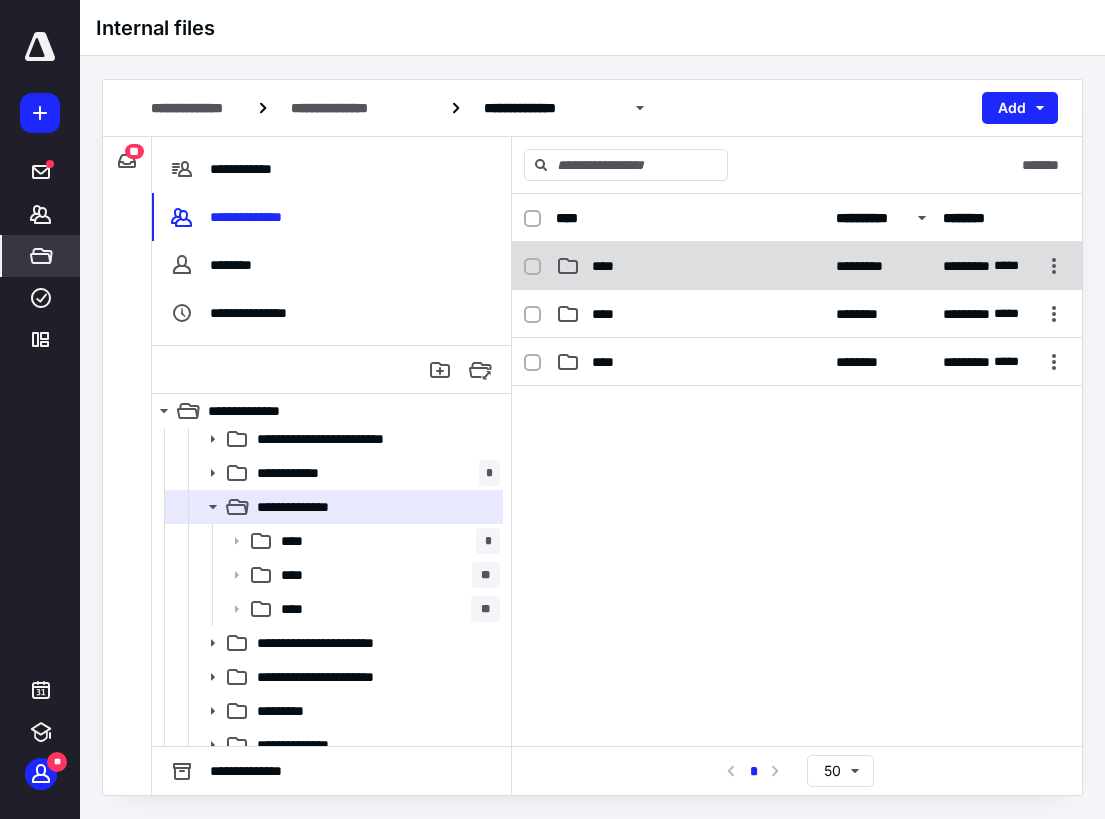click on "****" at bounding box center (690, 266) 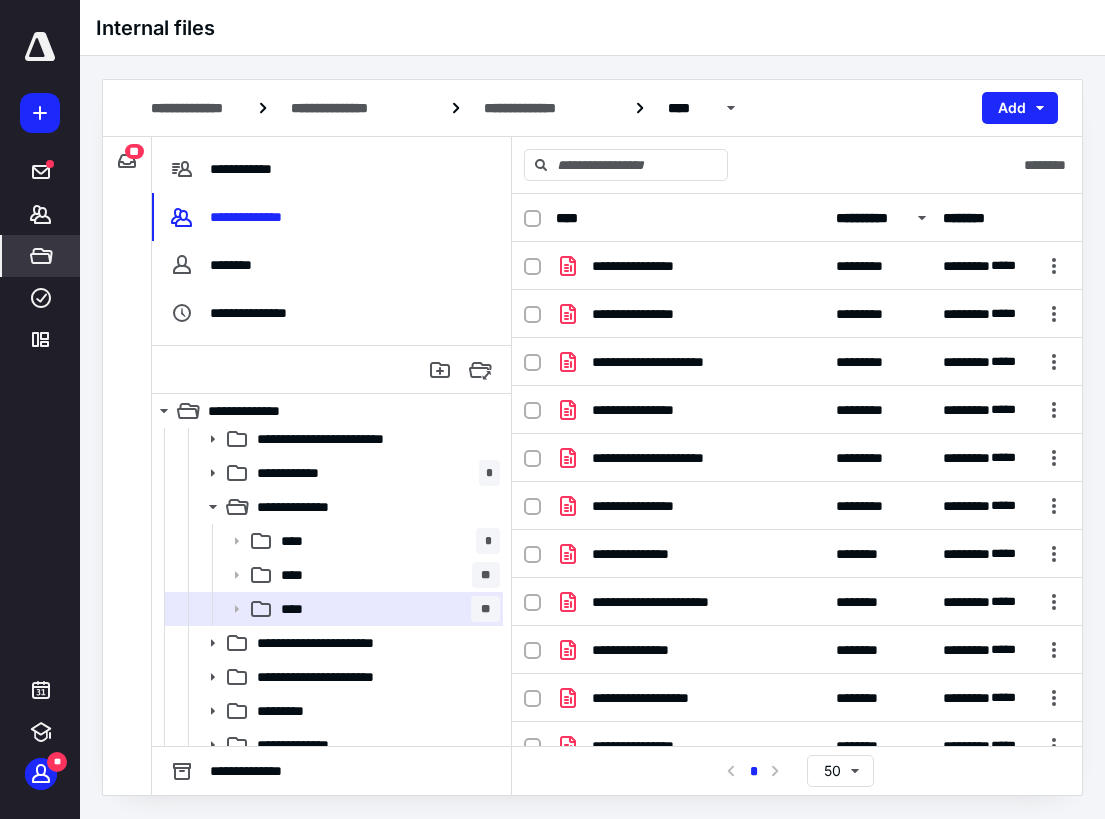 scroll, scrollTop: 4800, scrollLeft: 0, axis: vertical 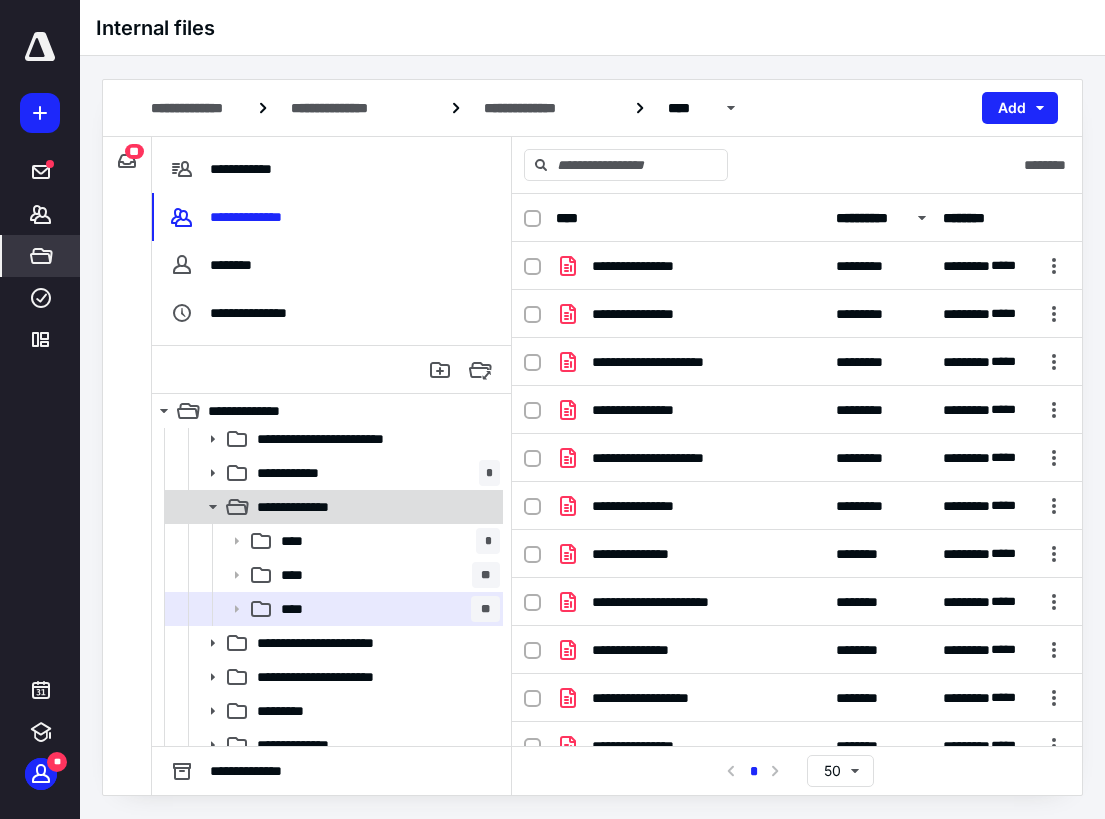 click 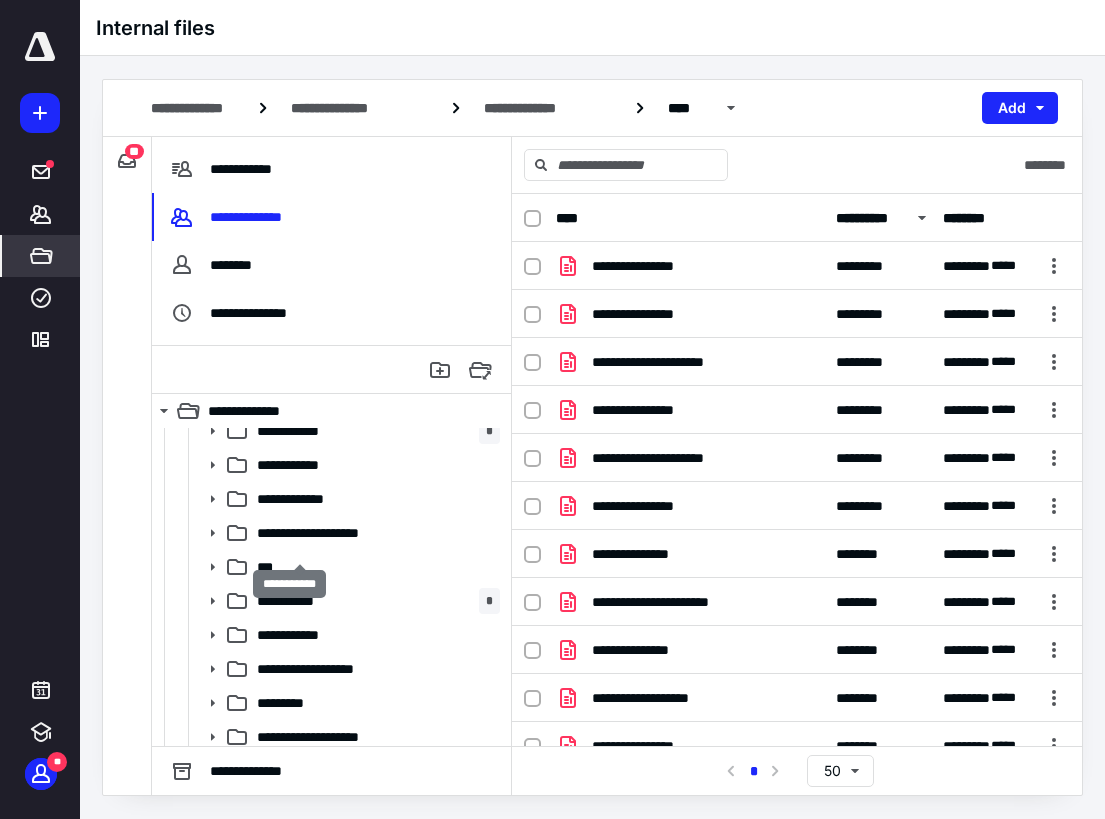 scroll, scrollTop: 1100, scrollLeft: 0, axis: vertical 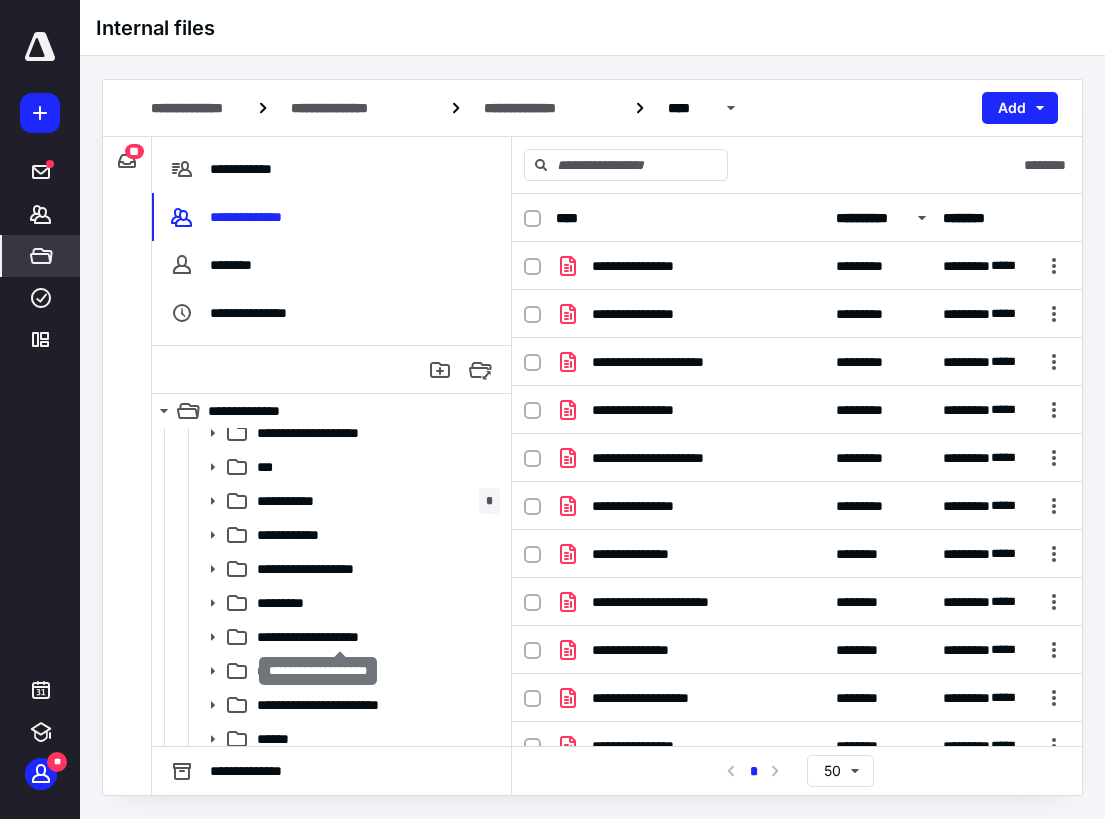 click on "**********" at bounding box center (339, 637) 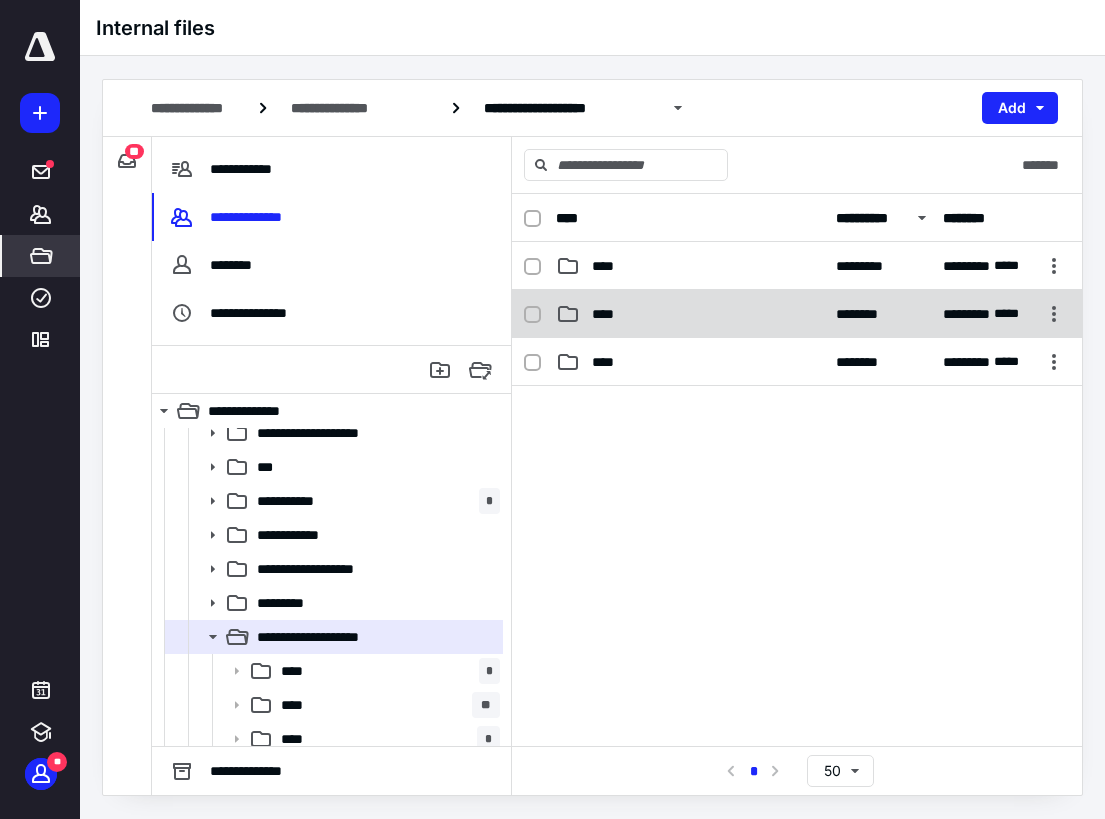 click on "****" at bounding box center [690, 314] 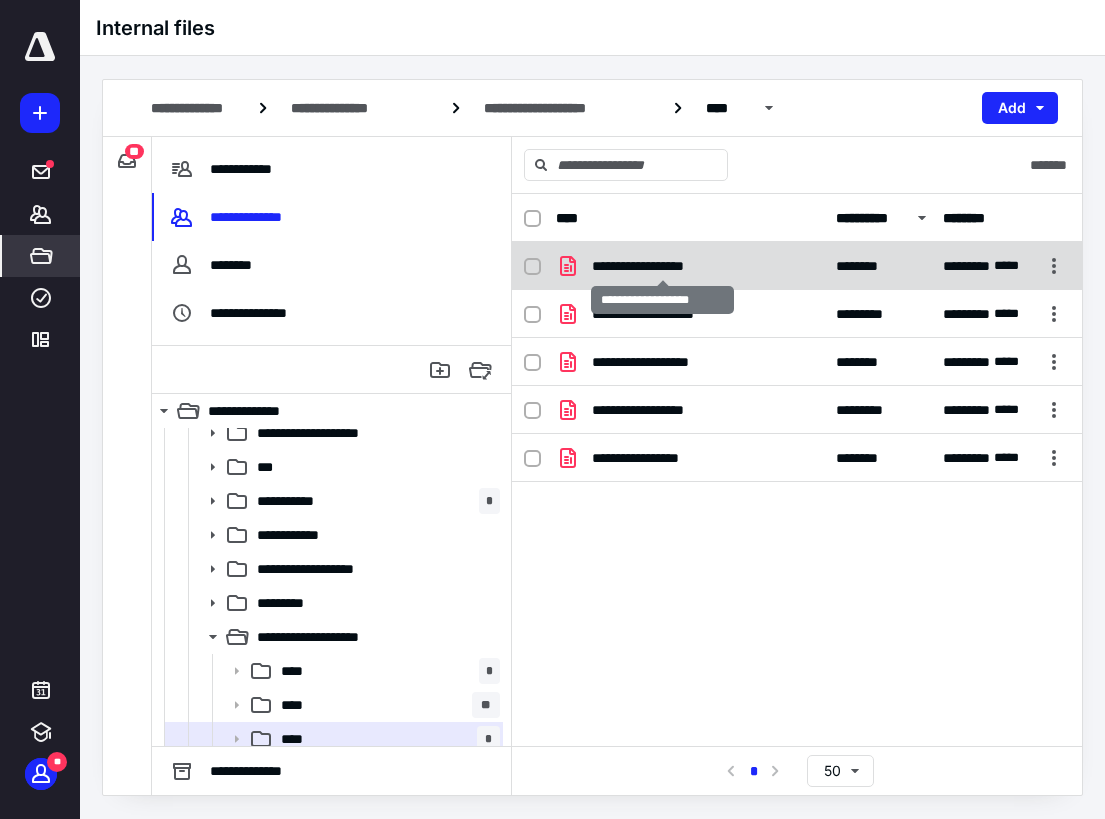 click on "**********" at bounding box center [663, 266] 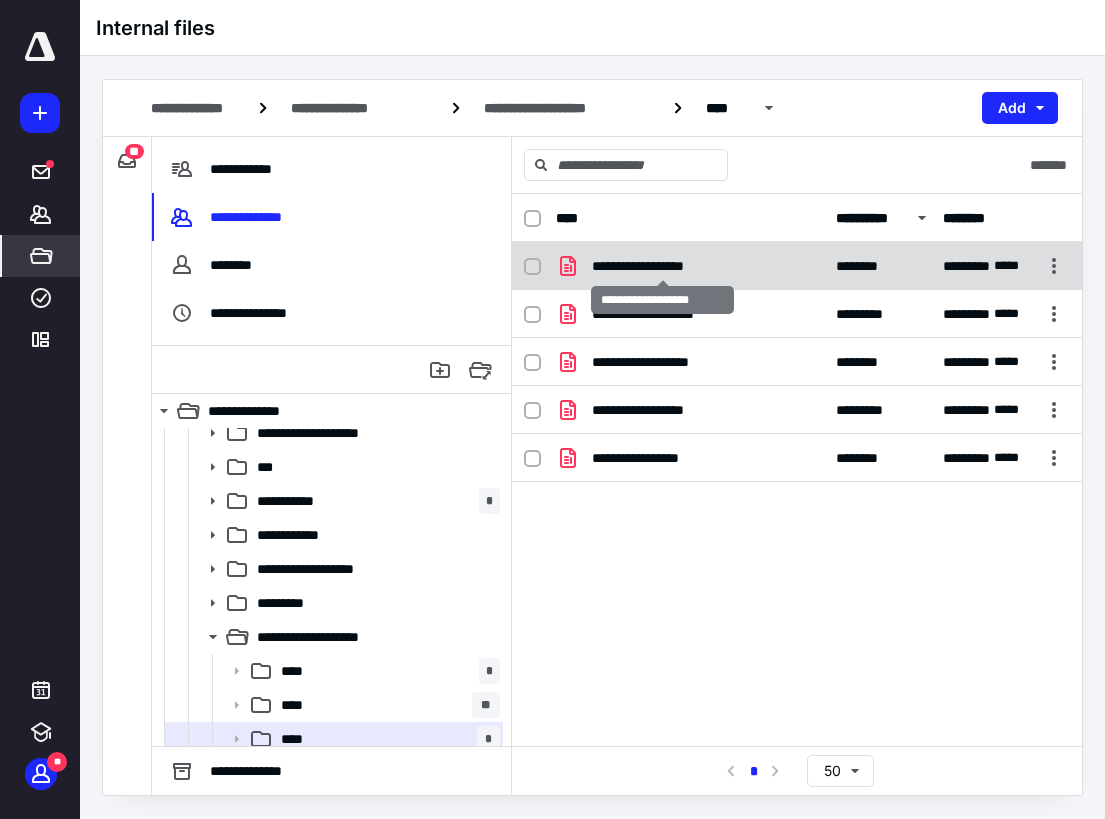 checkbox on "true" 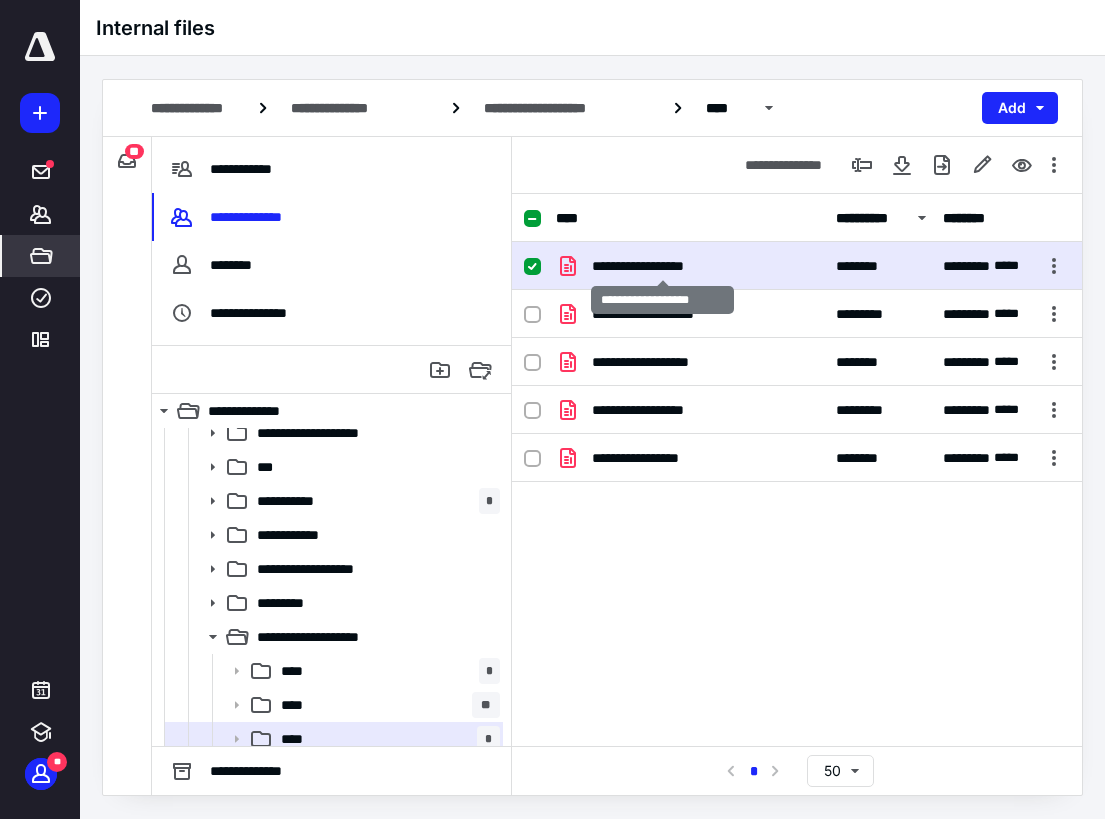 click on "**********" at bounding box center [663, 266] 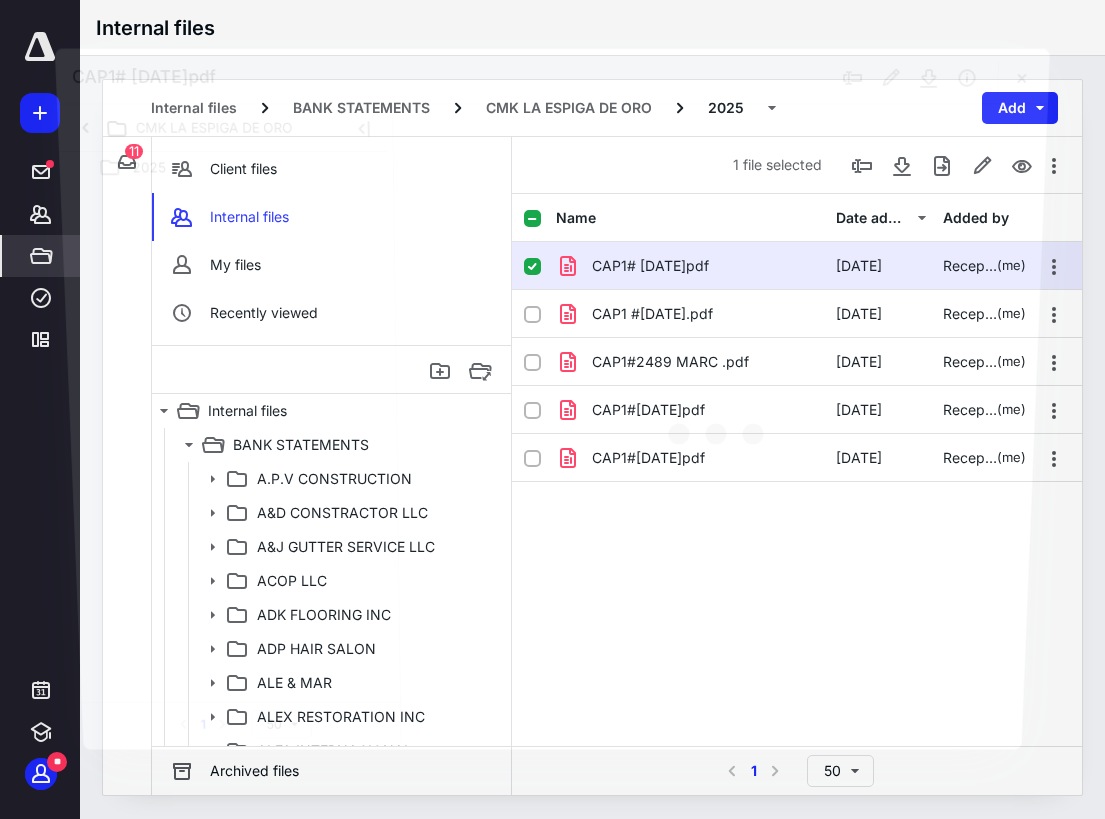 scroll, scrollTop: 1100, scrollLeft: 0, axis: vertical 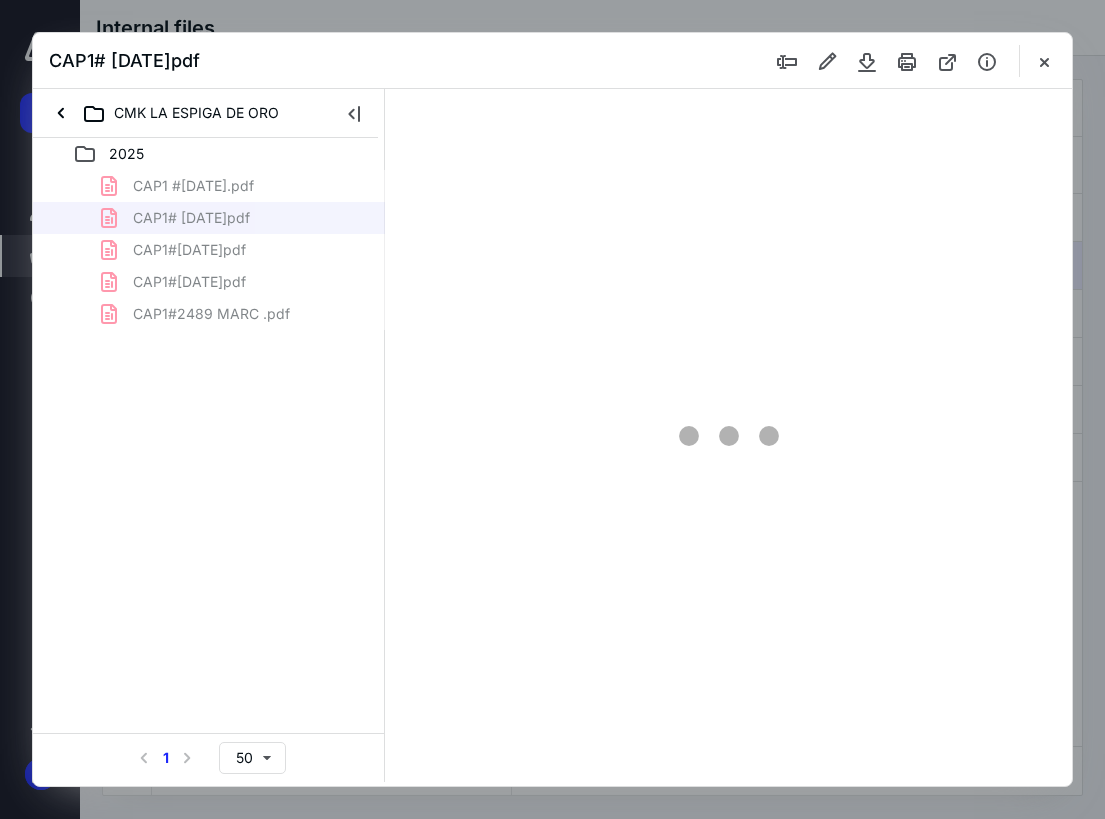 type on "74" 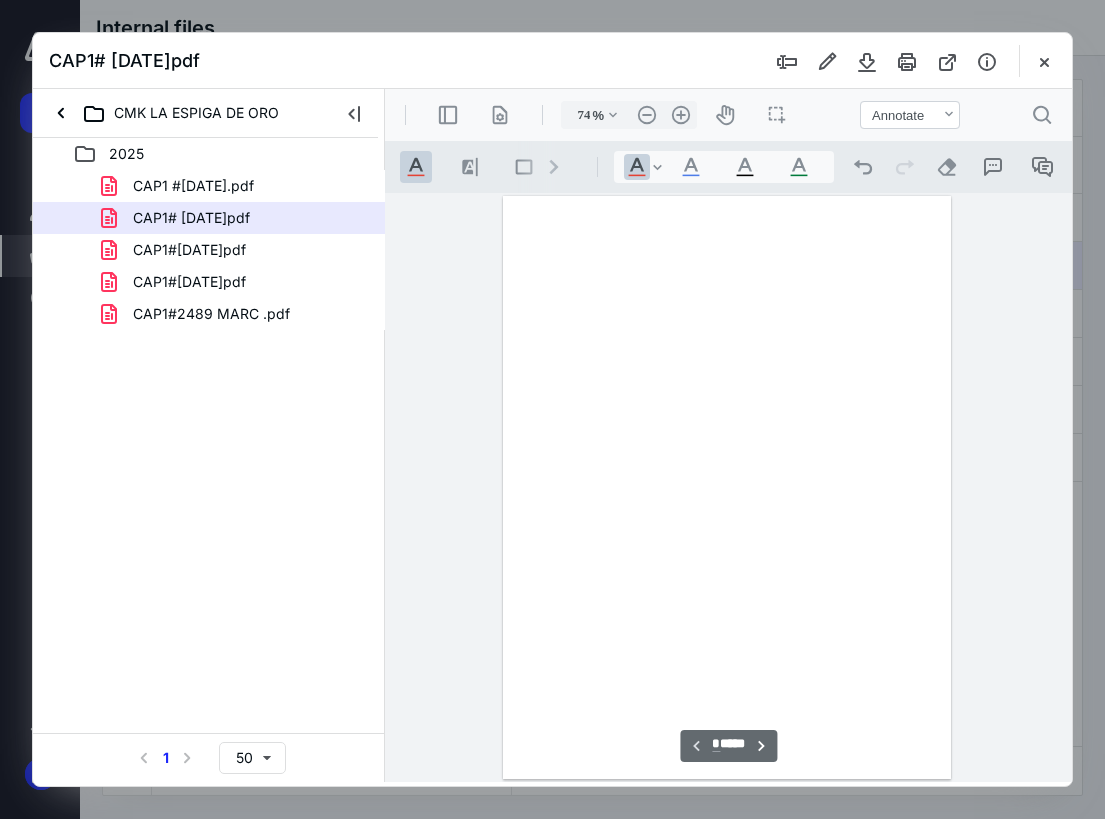scroll, scrollTop: 107, scrollLeft: 0, axis: vertical 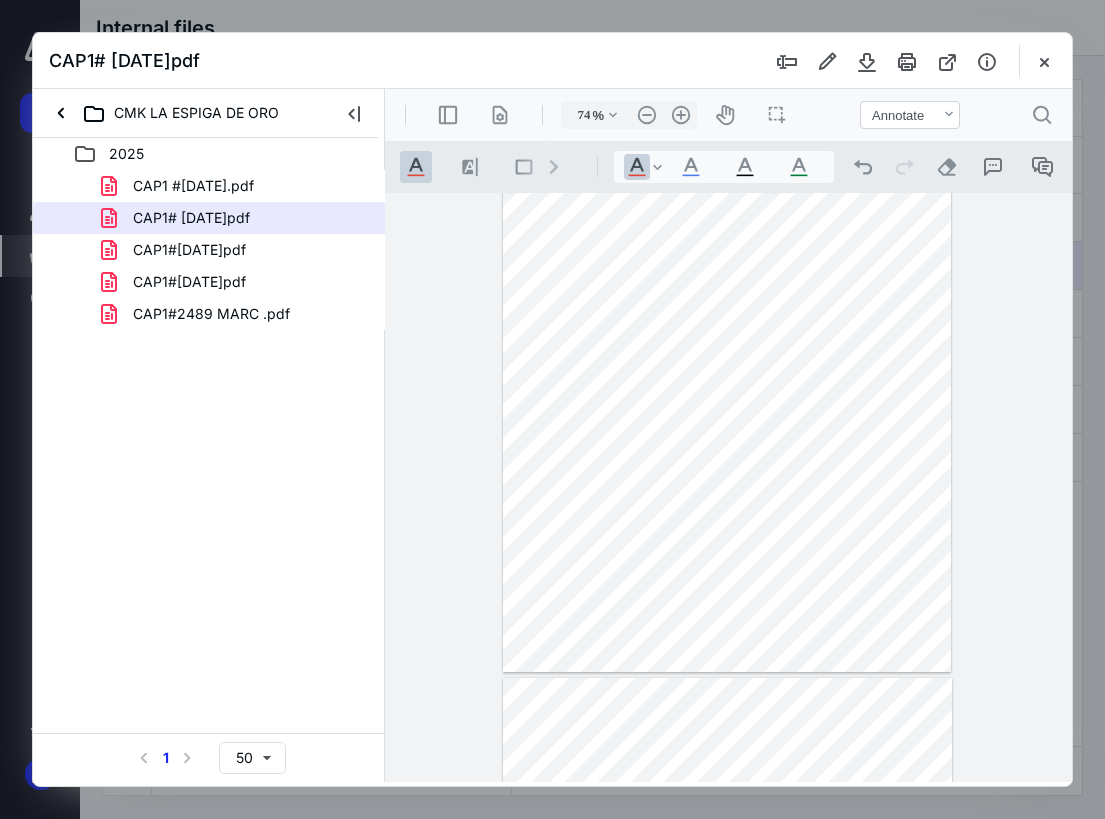 drag, startPoint x: 1046, startPoint y: 64, endPoint x: 889, endPoint y: 249, distance: 242.63965 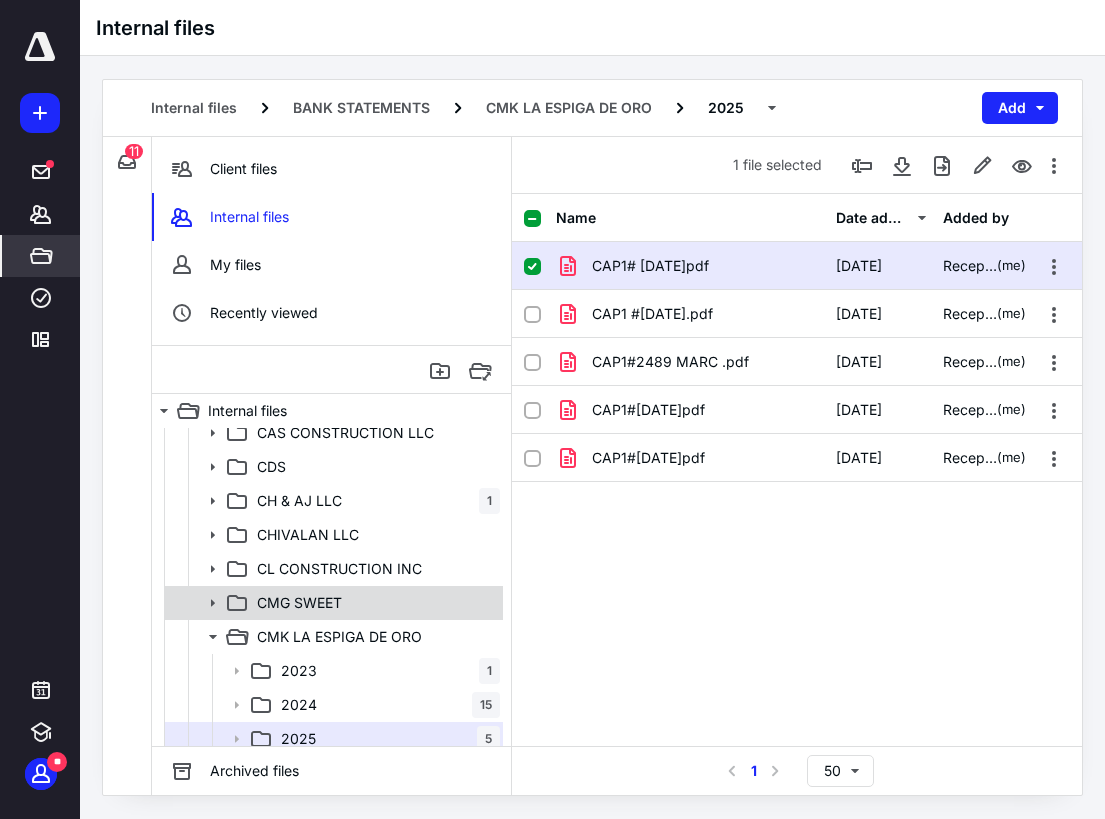click on "CMG SWEET" at bounding box center [299, 603] 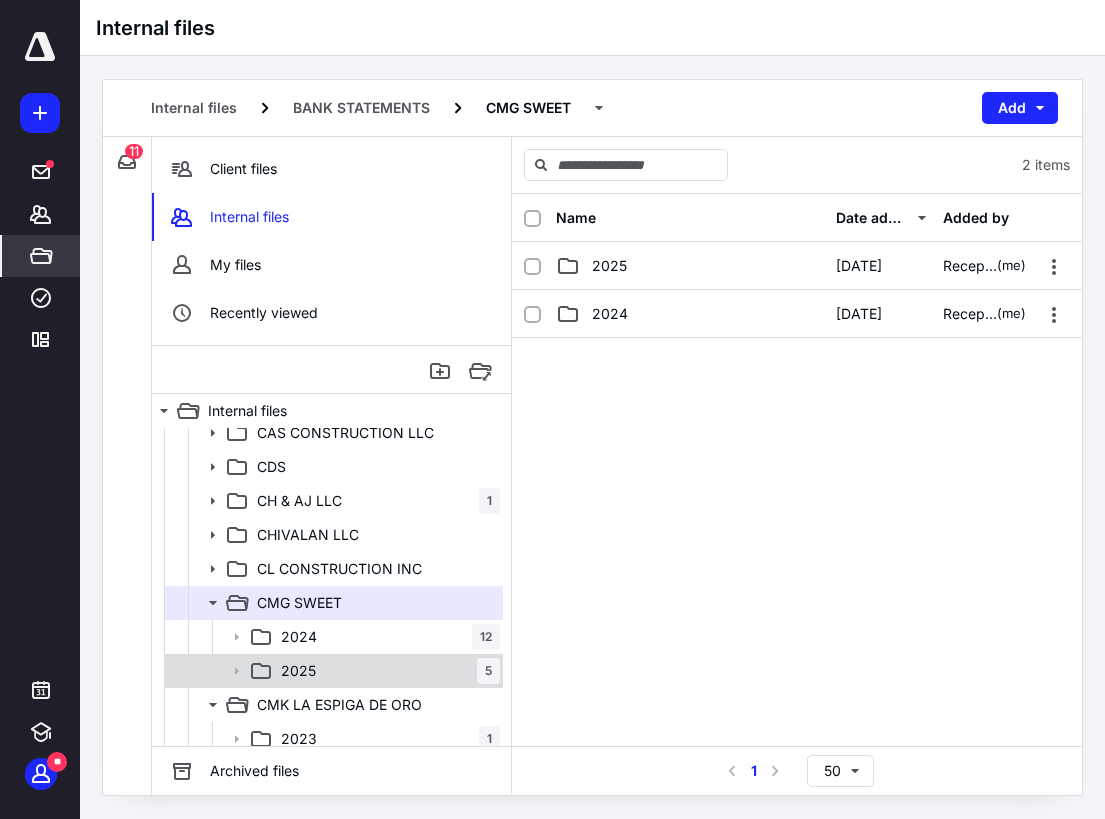 click on "2025 5" at bounding box center [386, 671] 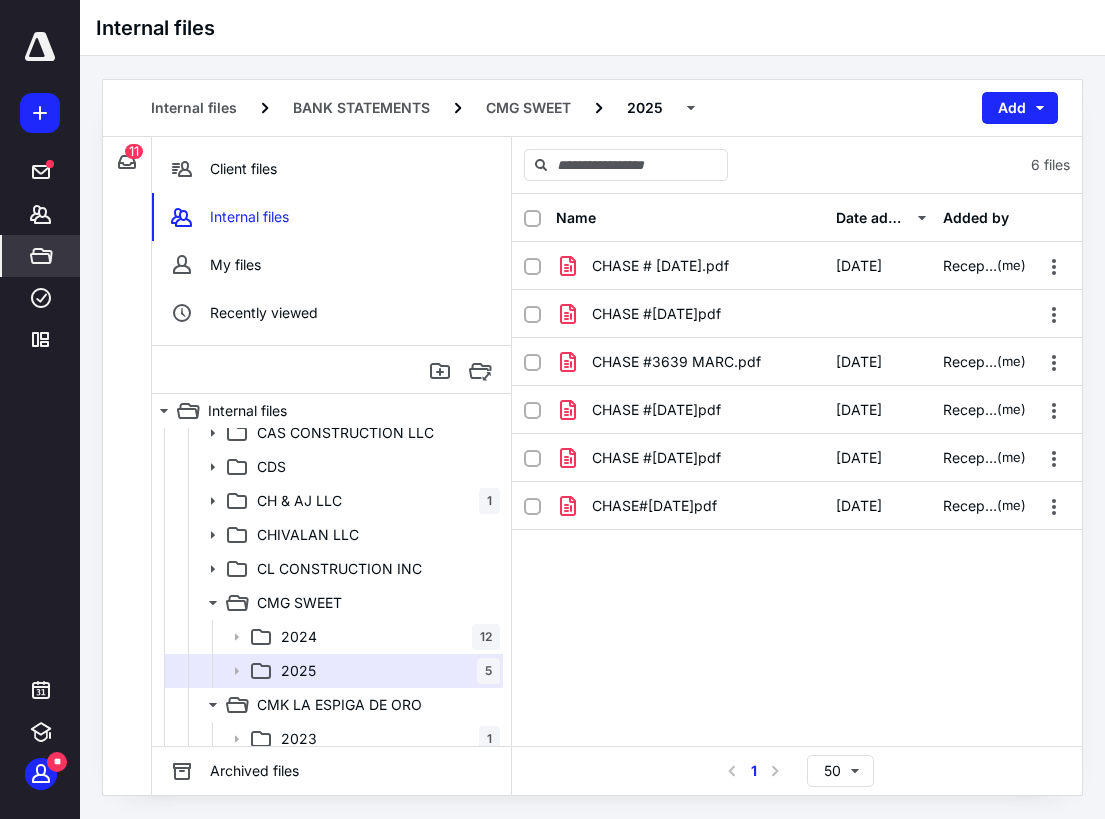 click on "Name Date added Added by CHASE # [DATE].pdf [DATE] Reception   (me) CHASE #[DATE]pdf CHASE #3639 MARC.pdf [DATE] Reception   (me) CHASE #[DATE]pdf [DATE] Reception   (me) CHASE #[DATE]pdf [DATE] Reception   (me) CHASE#[DATE]pdf [DATE] Reception   (me)" at bounding box center [797, 470] 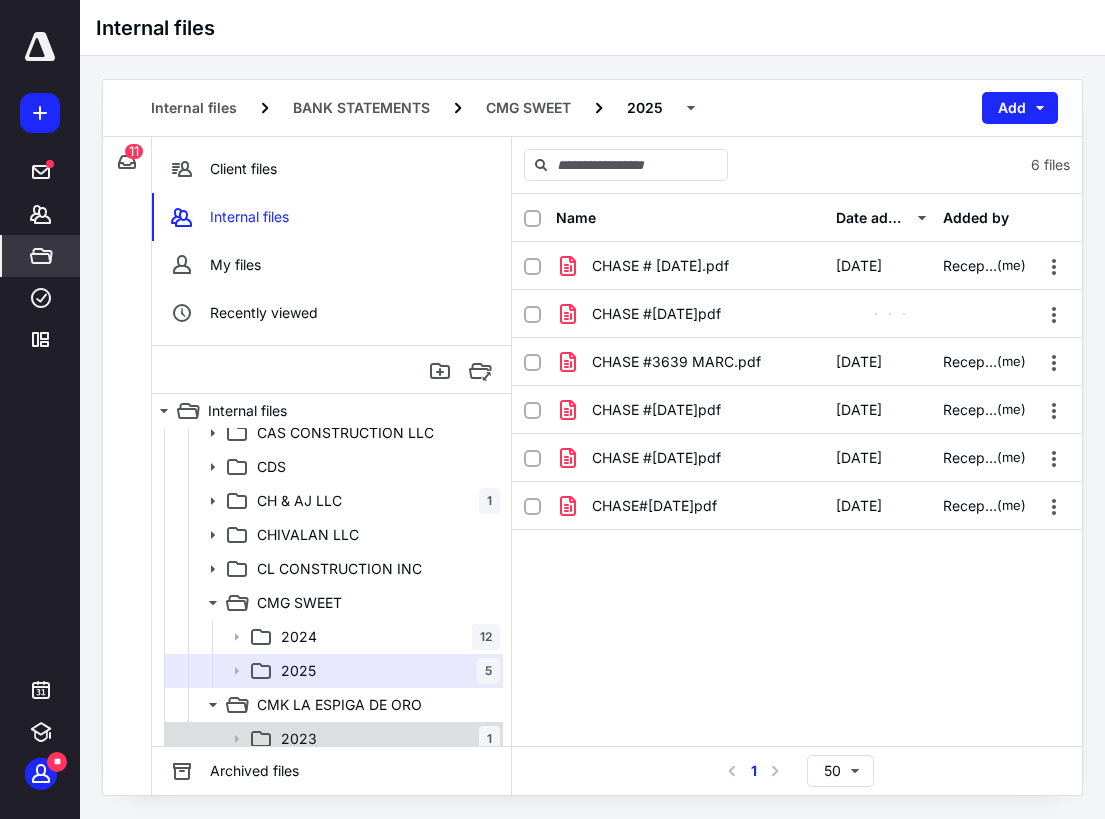 click 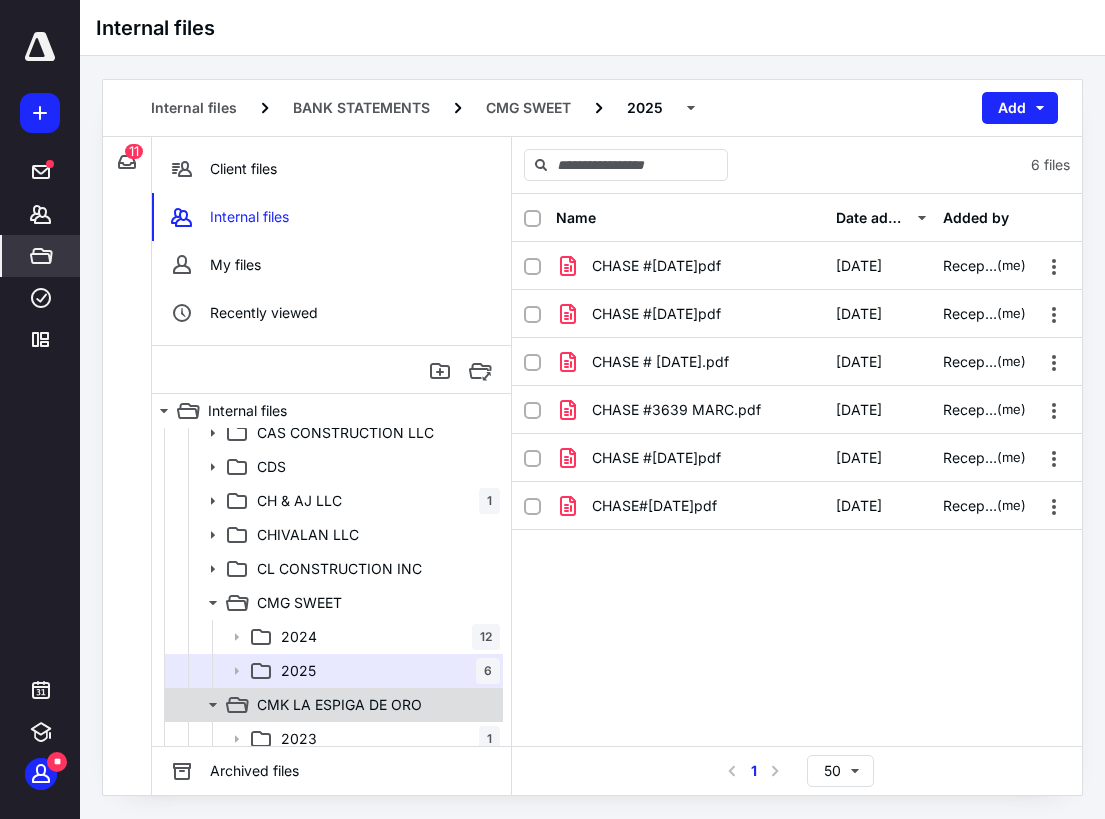 click 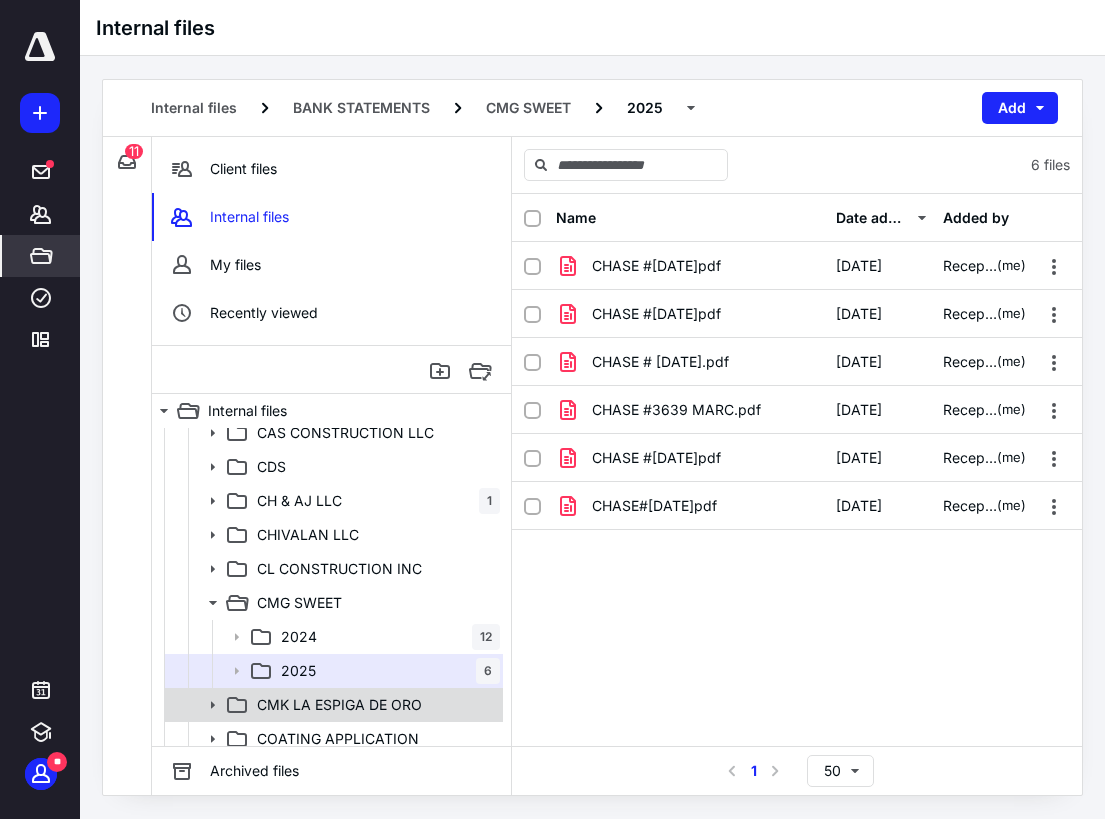 scroll, scrollTop: 1200, scrollLeft: 0, axis: vertical 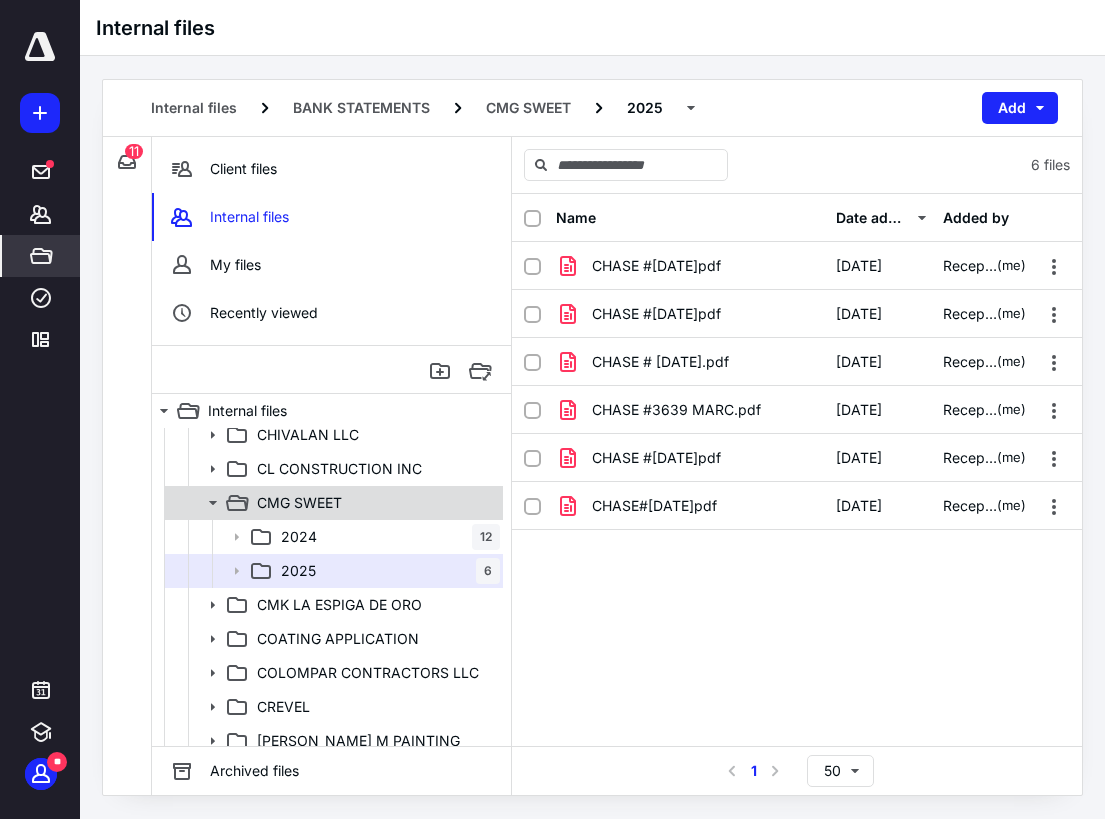 click 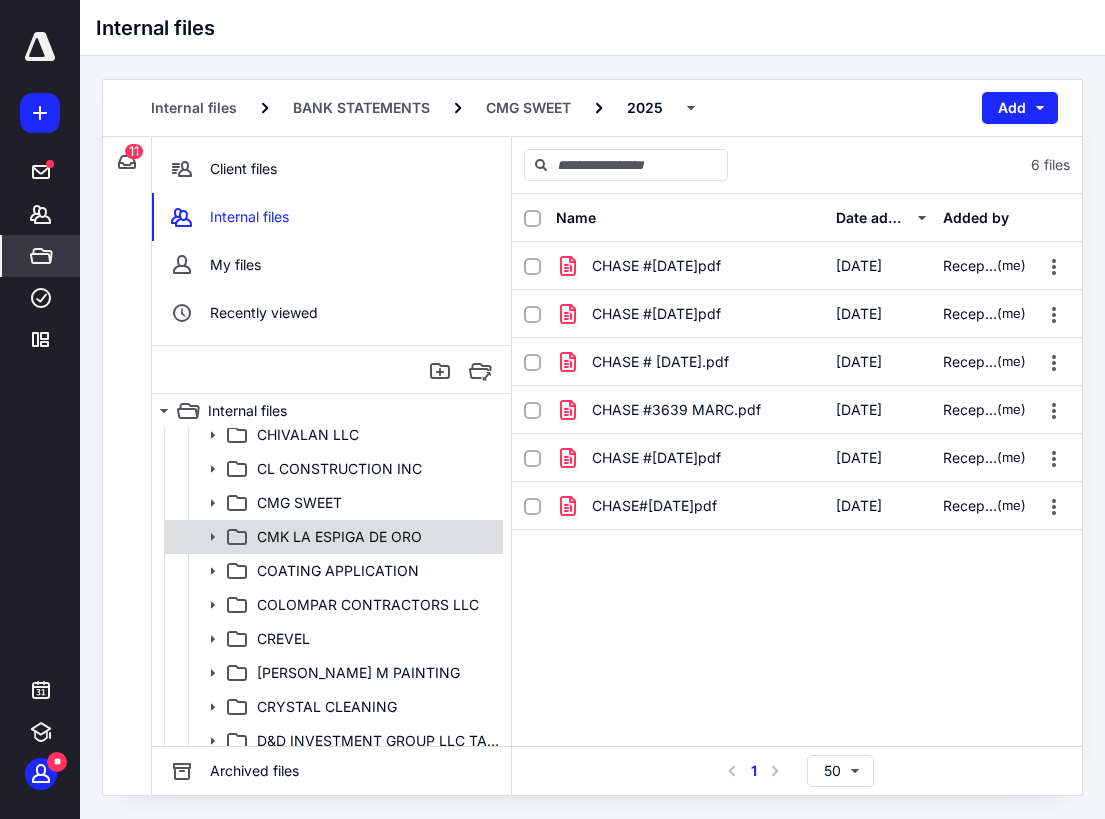 click on "CMK LA ESPIGA DE ORO" at bounding box center (339, 537) 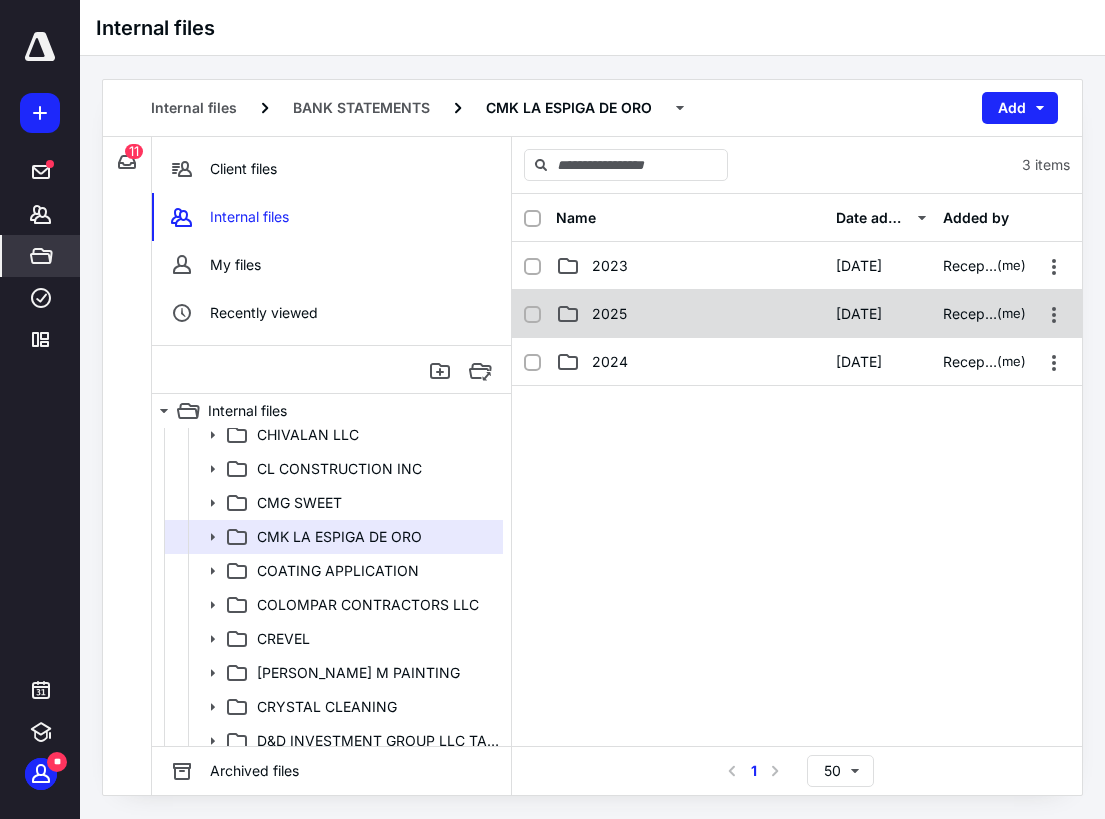 click on "2025" at bounding box center [690, 314] 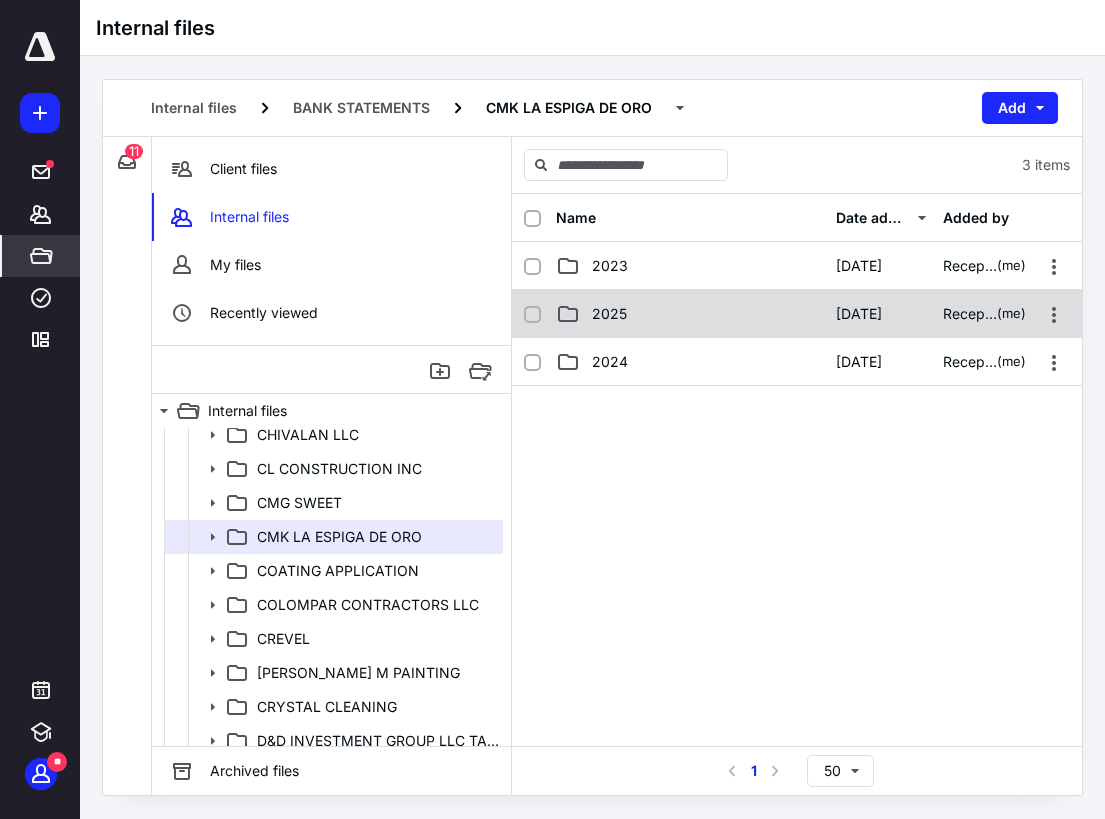 click on "2025" at bounding box center (690, 314) 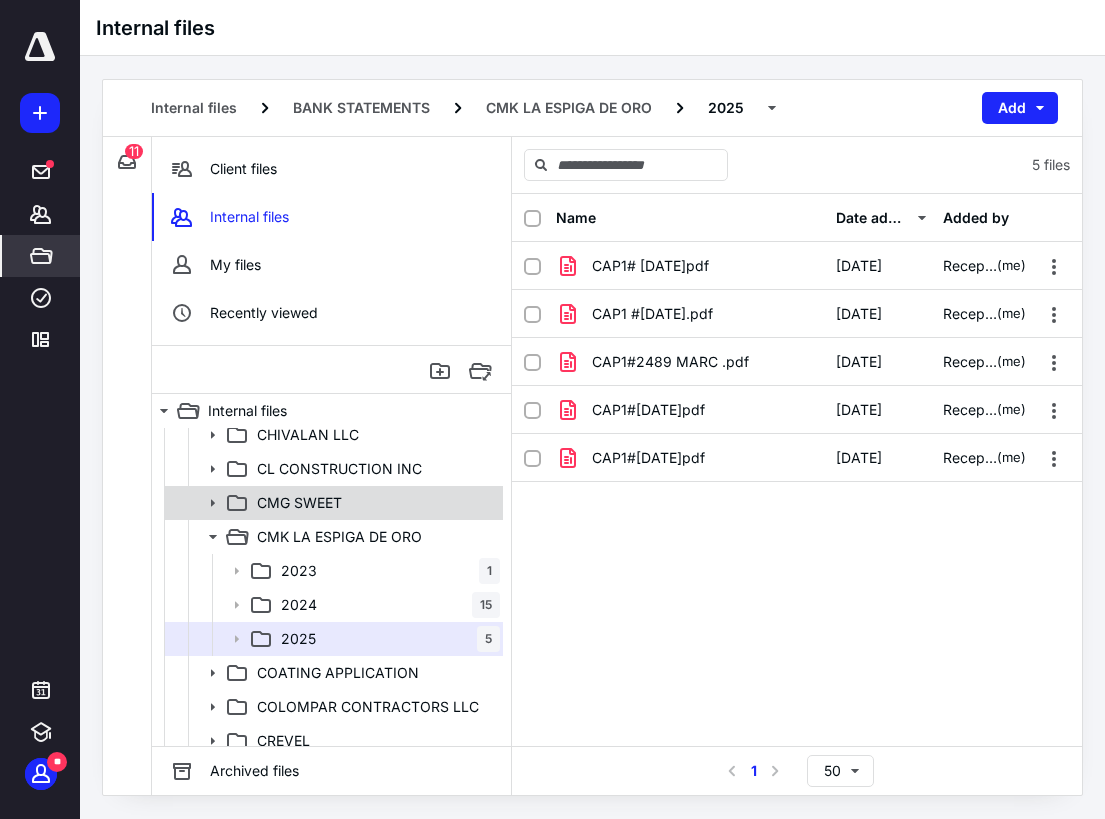 click on "CMG SWEET" at bounding box center [332, 503] 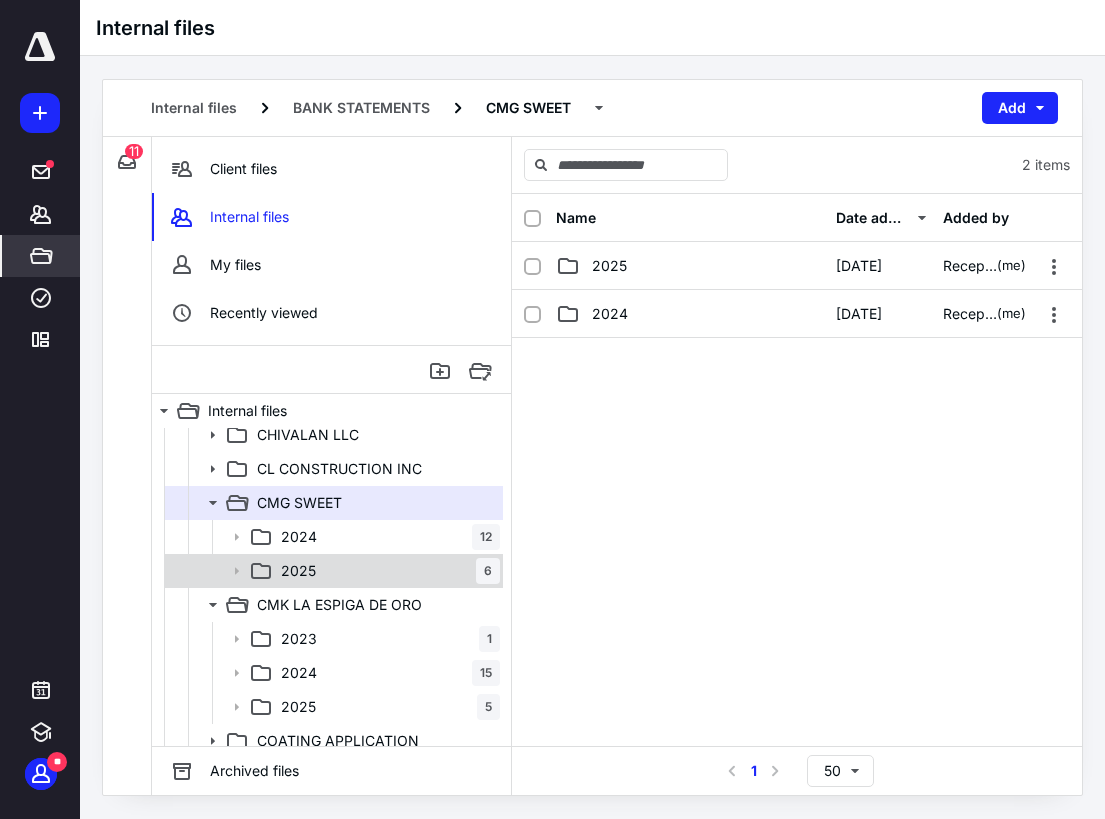 click on "2025" at bounding box center (298, 571) 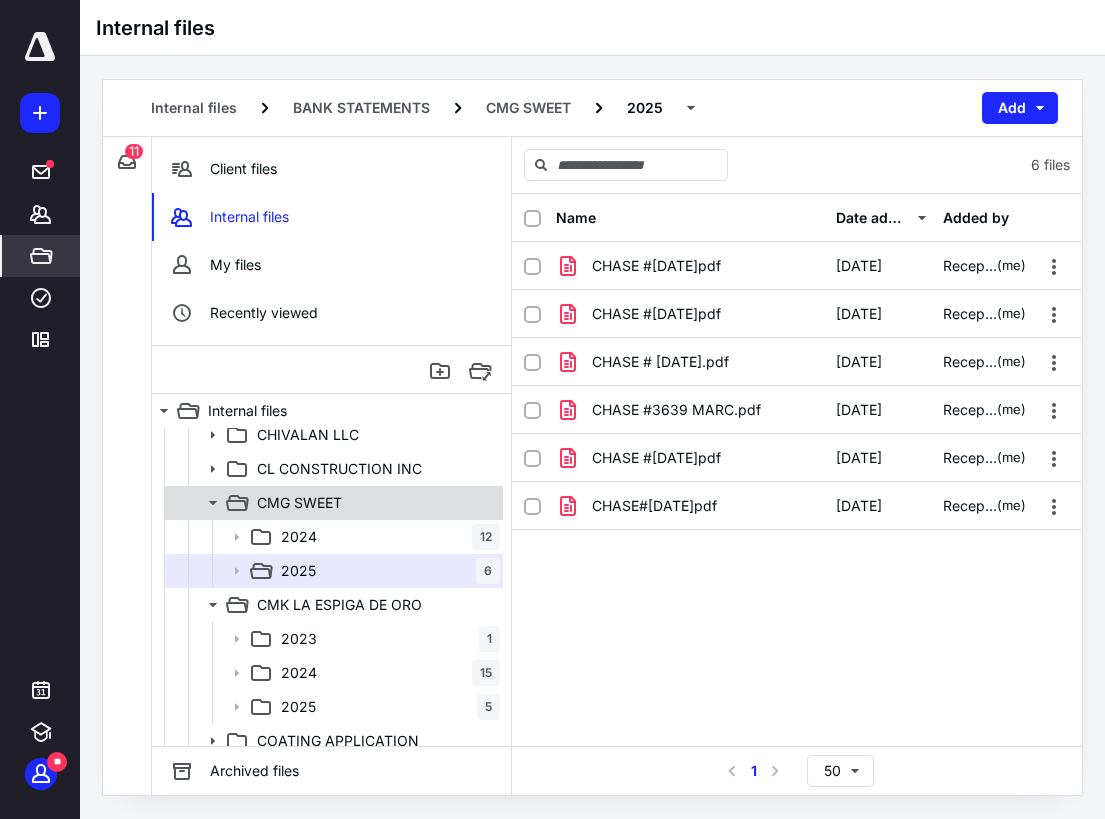 click 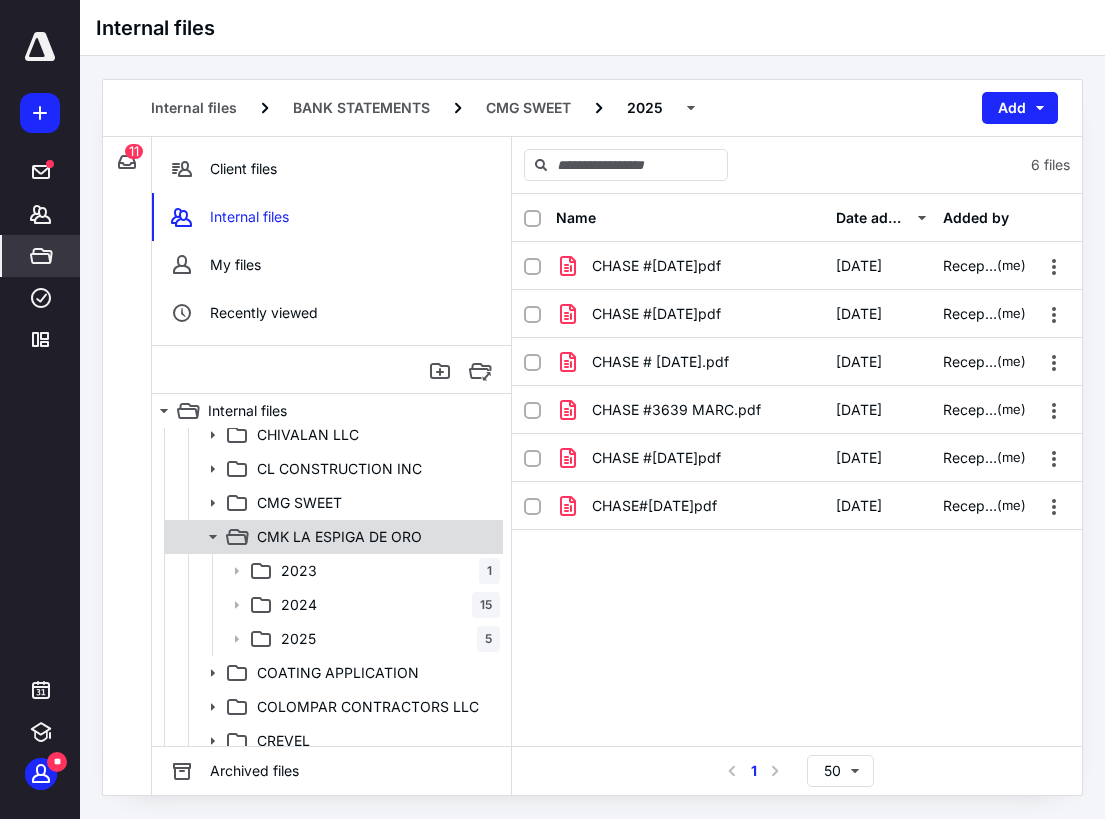 click 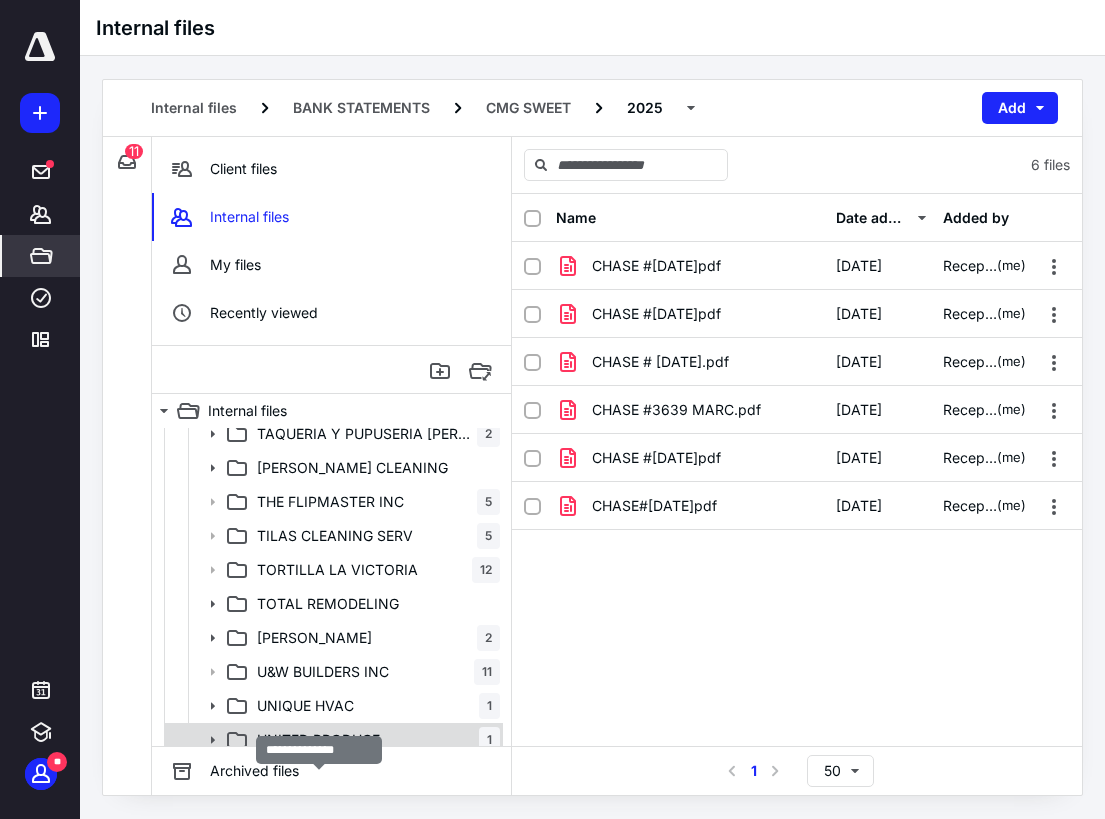 scroll, scrollTop: 5300, scrollLeft: 0, axis: vertical 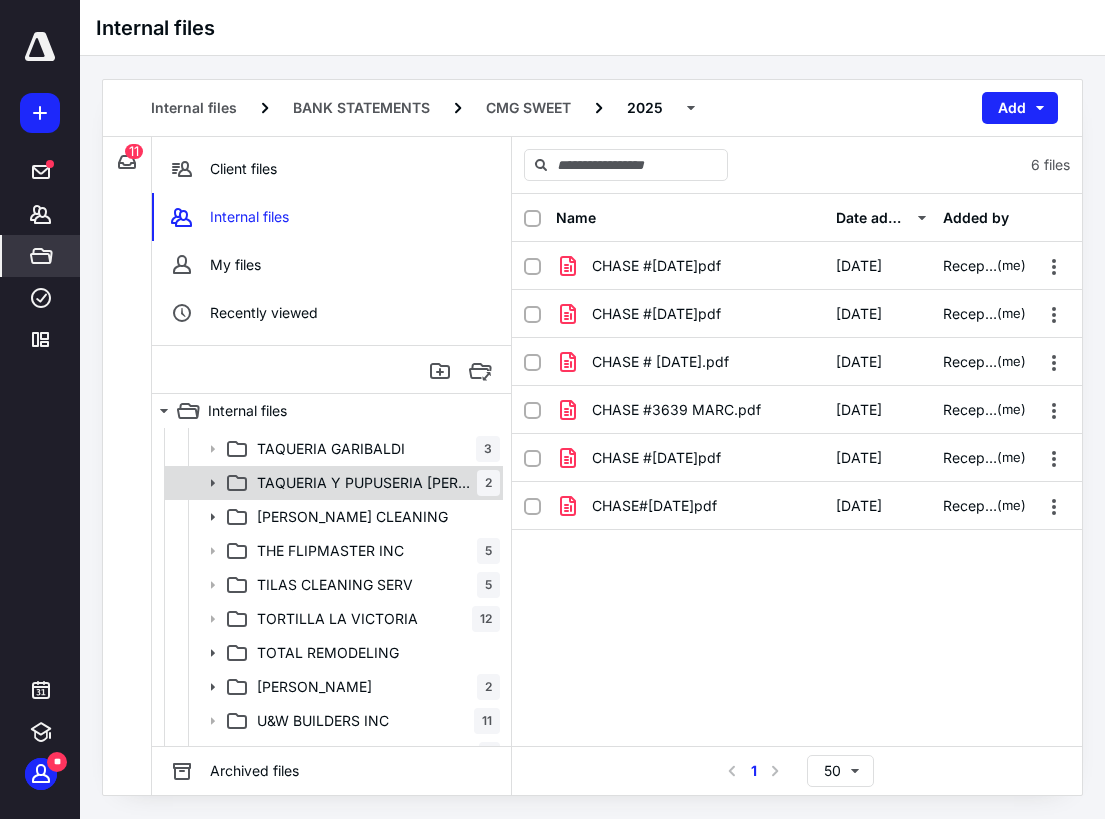 click on "TAQUERIA Y PUPUSERIA [PERSON_NAME]" at bounding box center [367, 483] 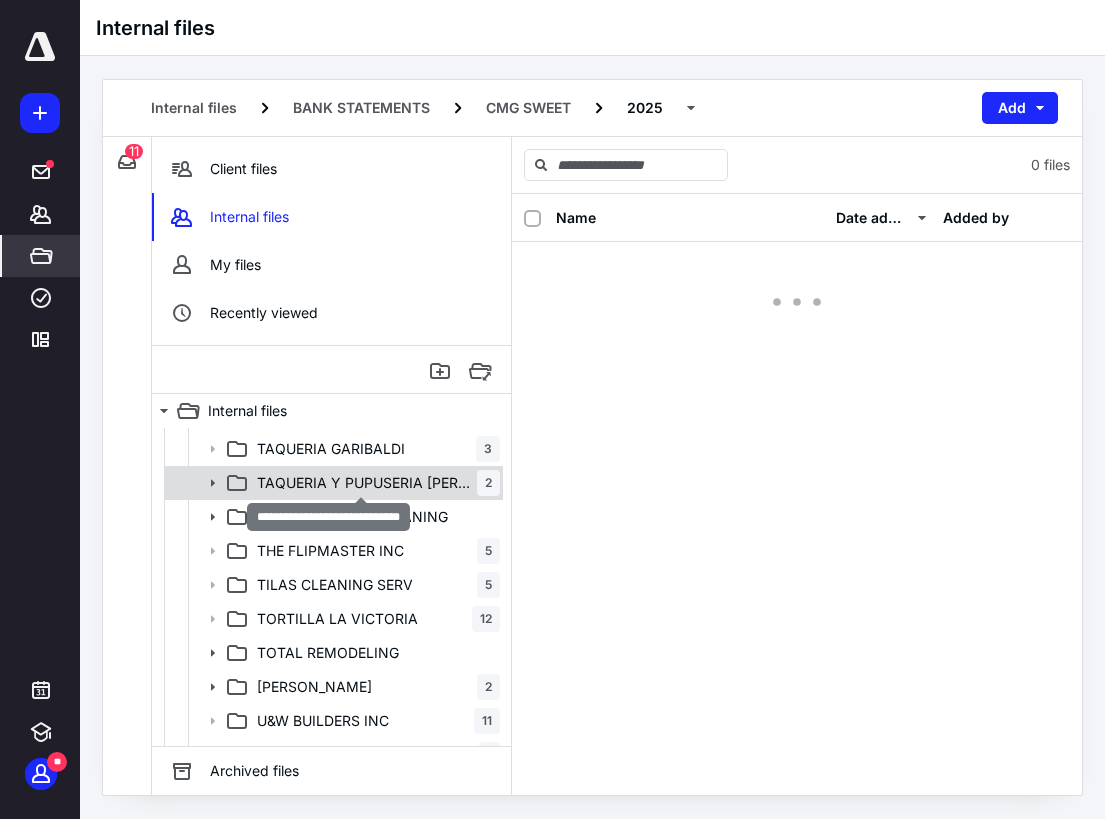 click on "TAQUERIA Y PUPUSERIA [PERSON_NAME]" at bounding box center [367, 483] 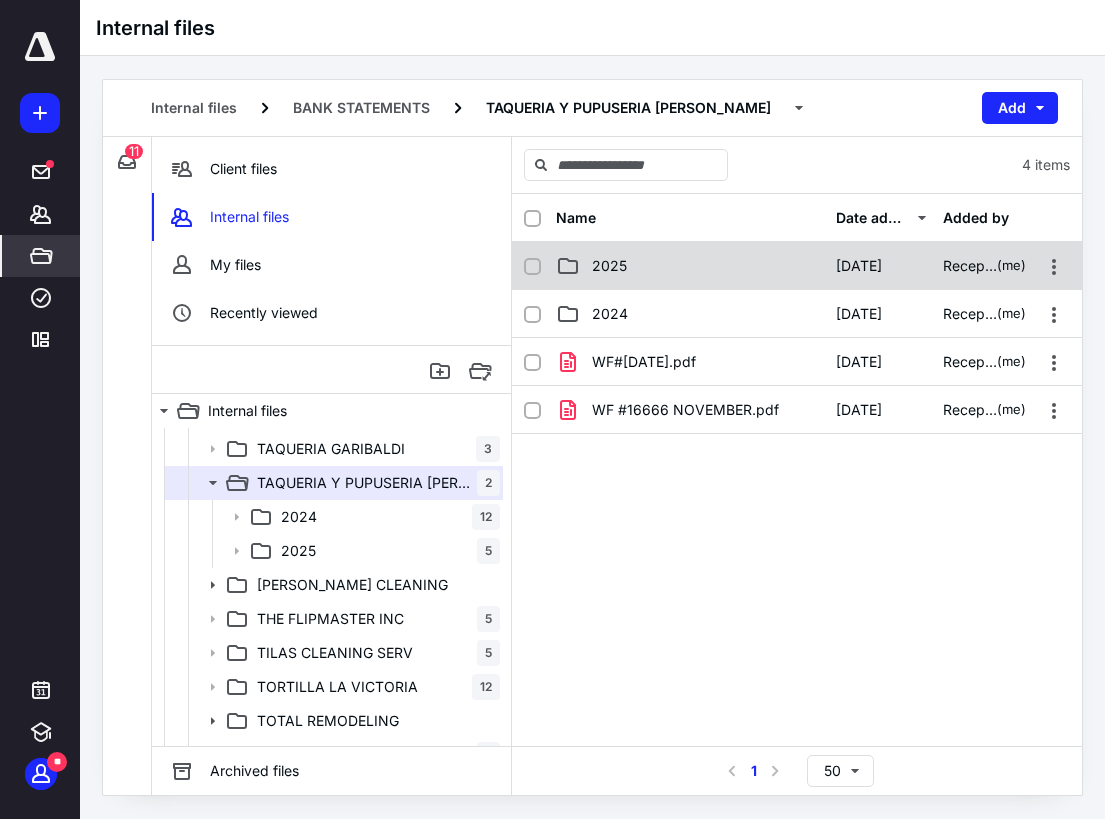 click on "2025" at bounding box center (690, 266) 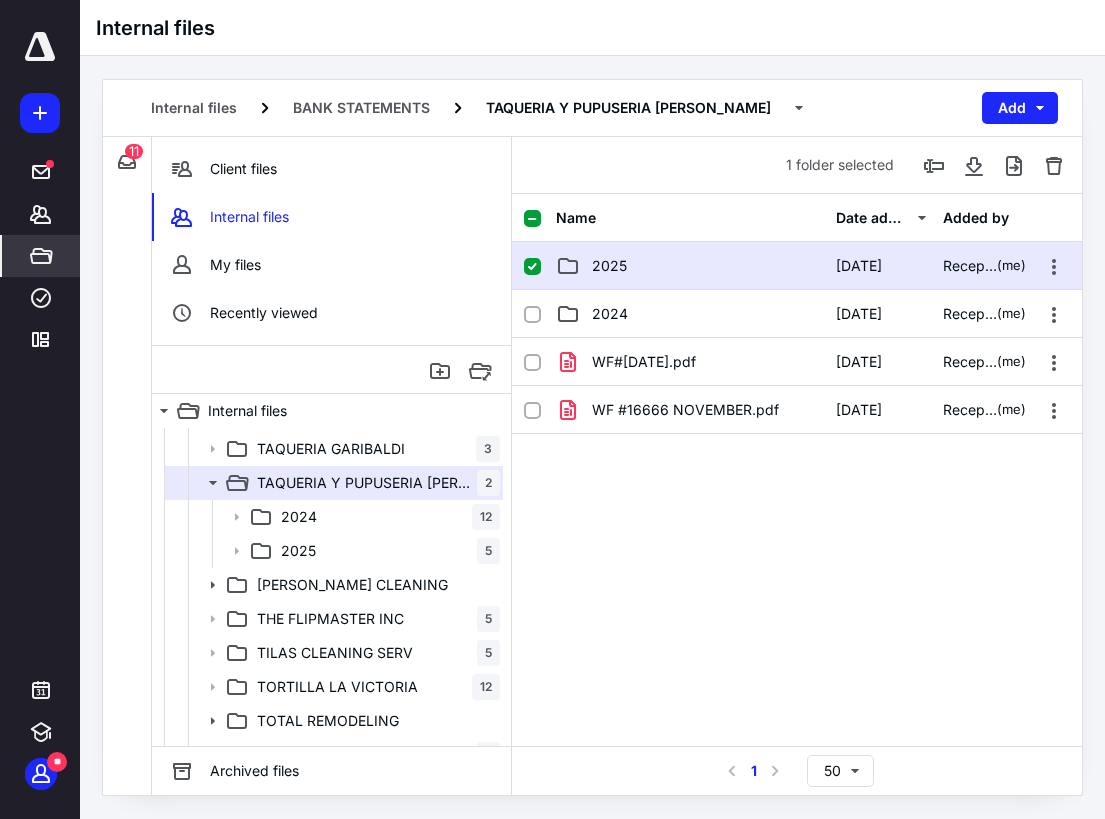 click on "2025" at bounding box center [690, 266] 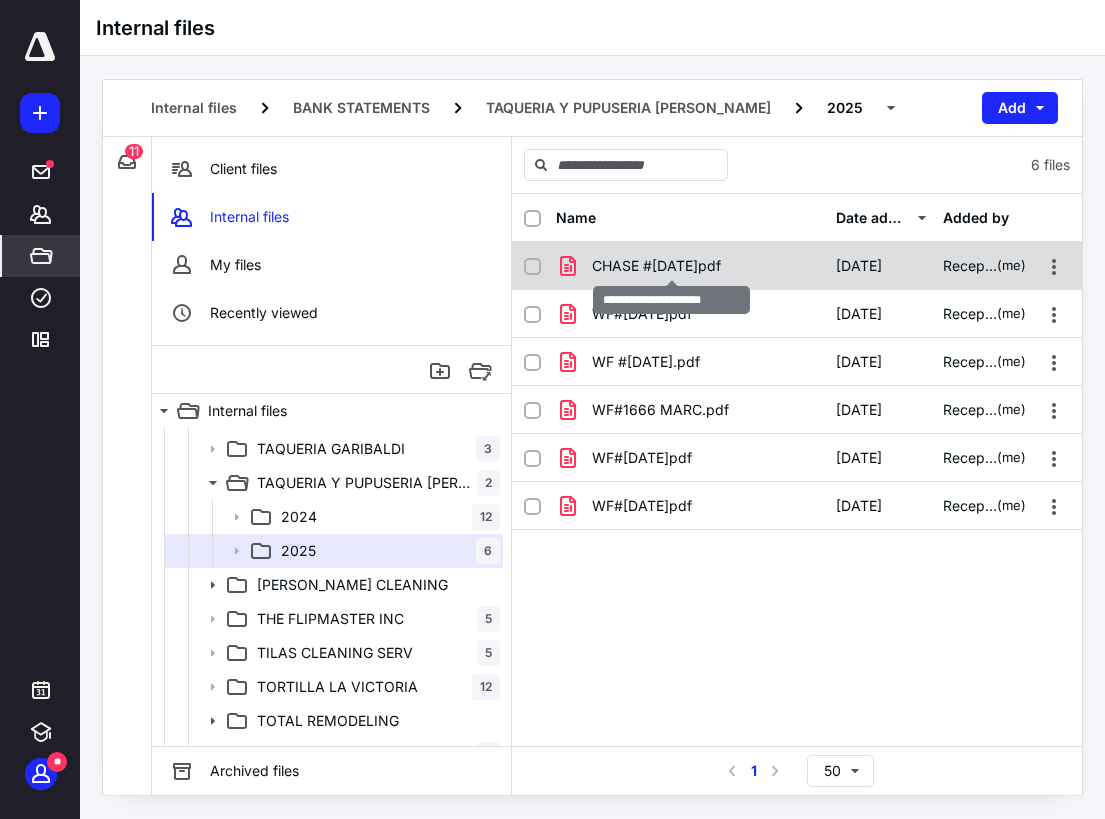 click on "CHASE #[DATE]pdf" at bounding box center (656, 266) 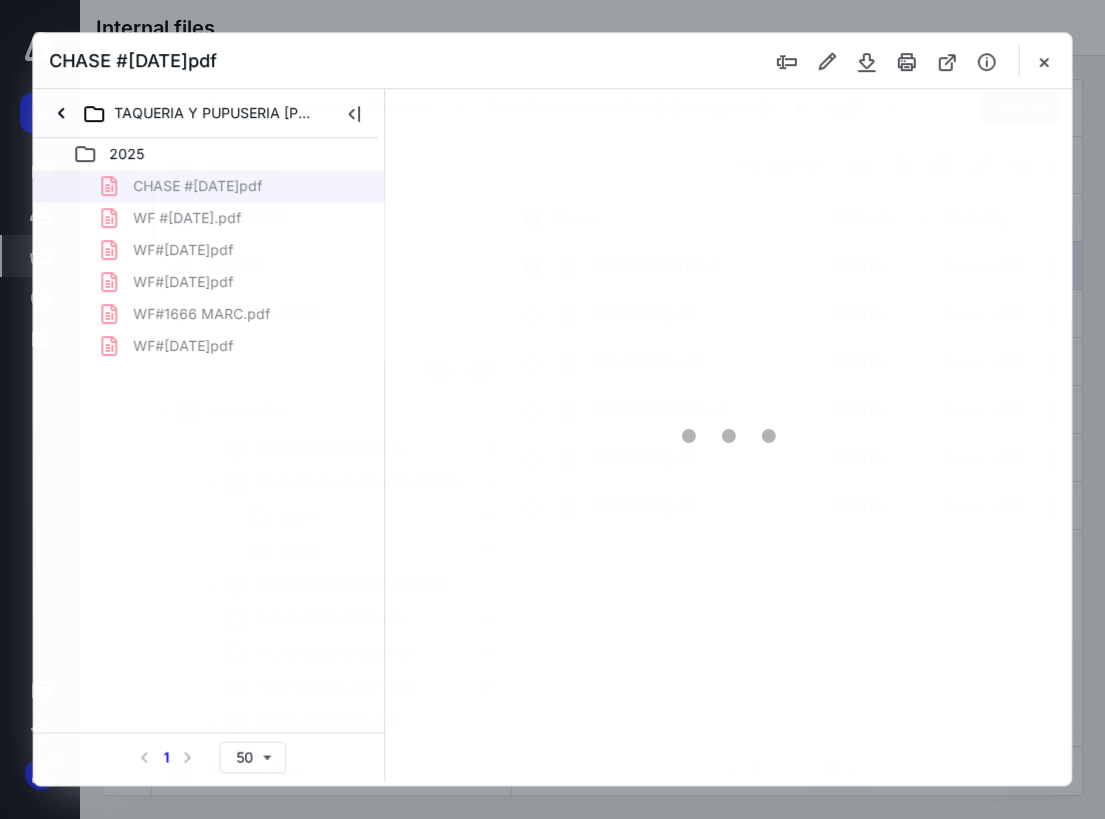 scroll, scrollTop: 0, scrollLeft: 0, axis: both 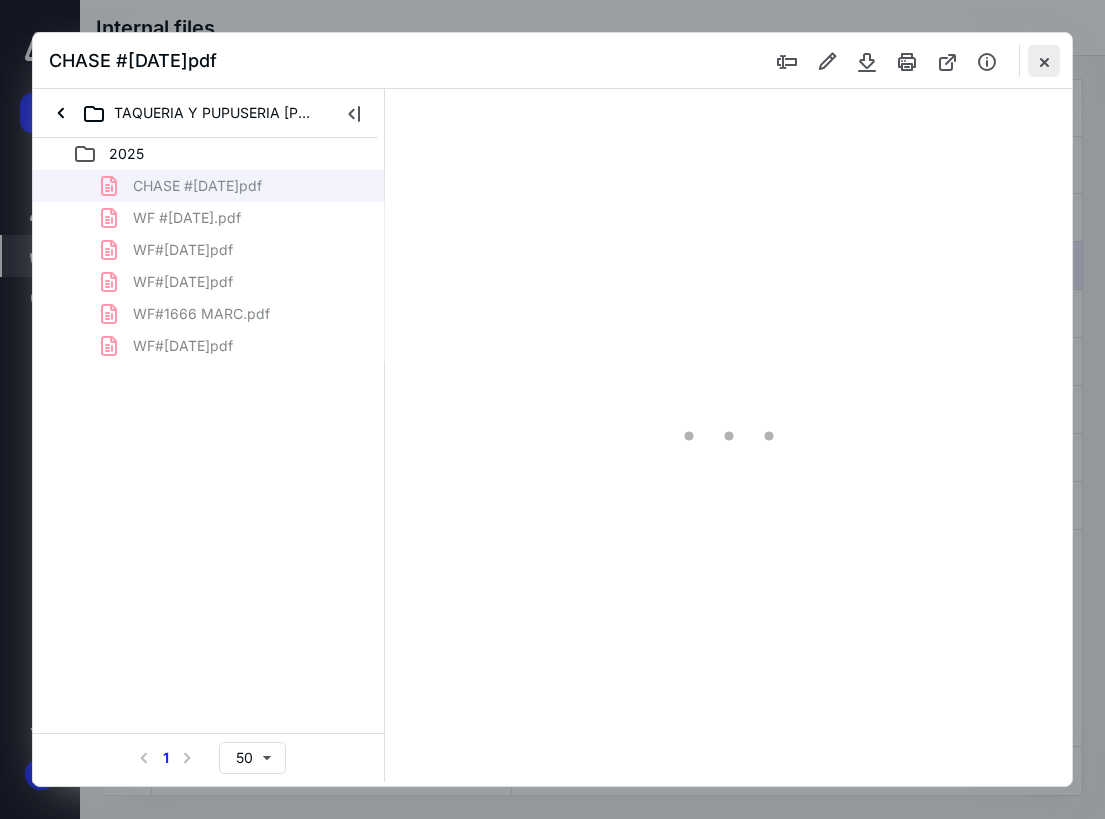 type on "74" 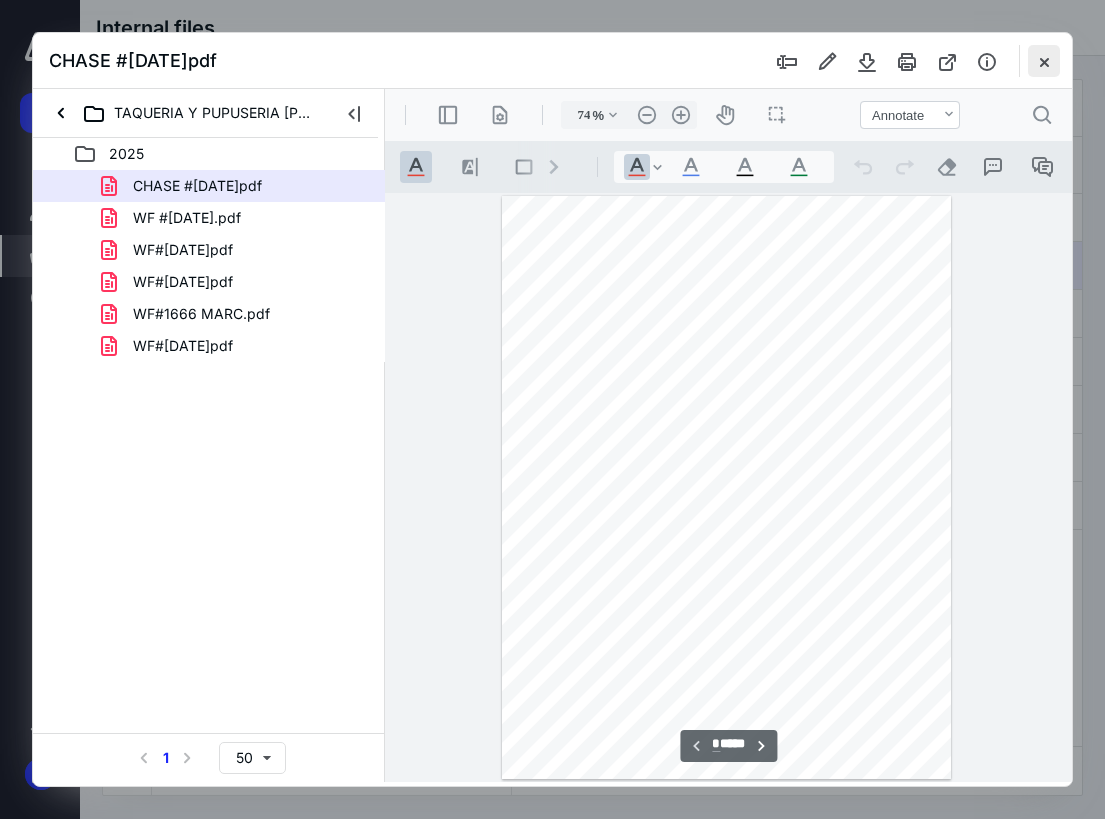 scroll, scrollTop: 107, scrollLeft: 0, axis: vertical 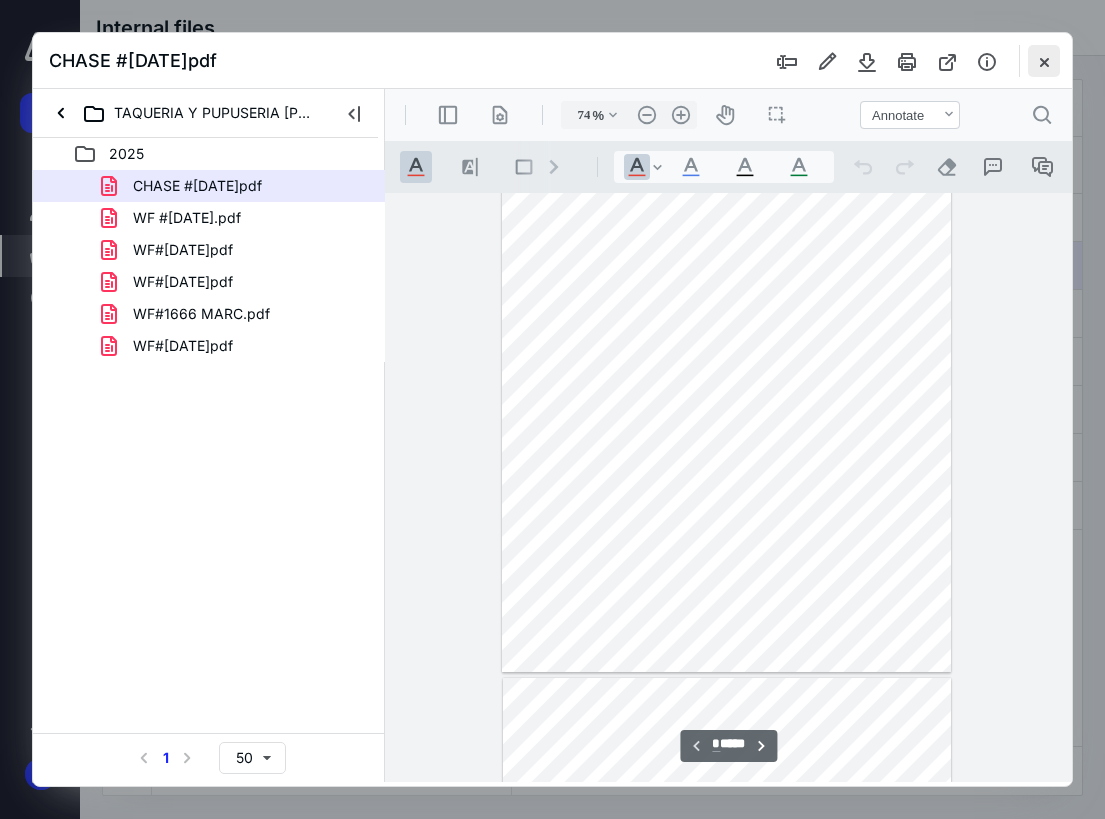click at bounding box center (1044, 61) 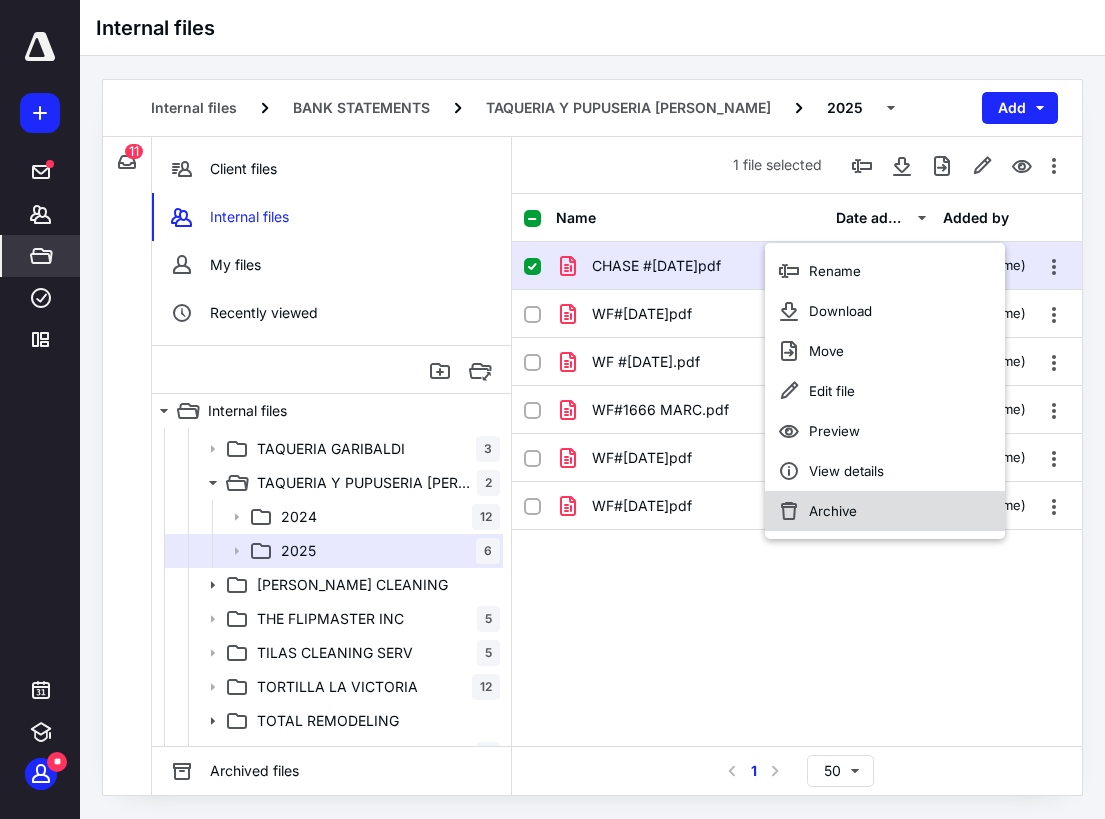 click on "Archive" at bounding box center [833, 511] 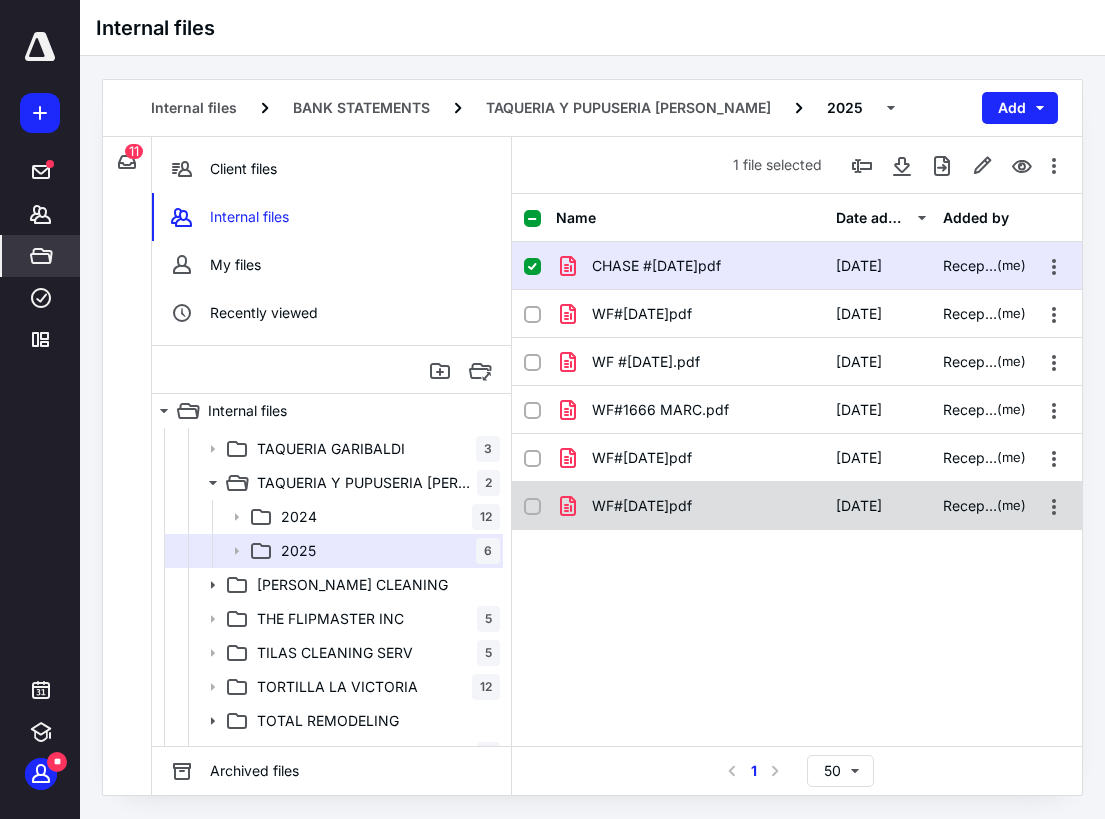 checkbox on "false" 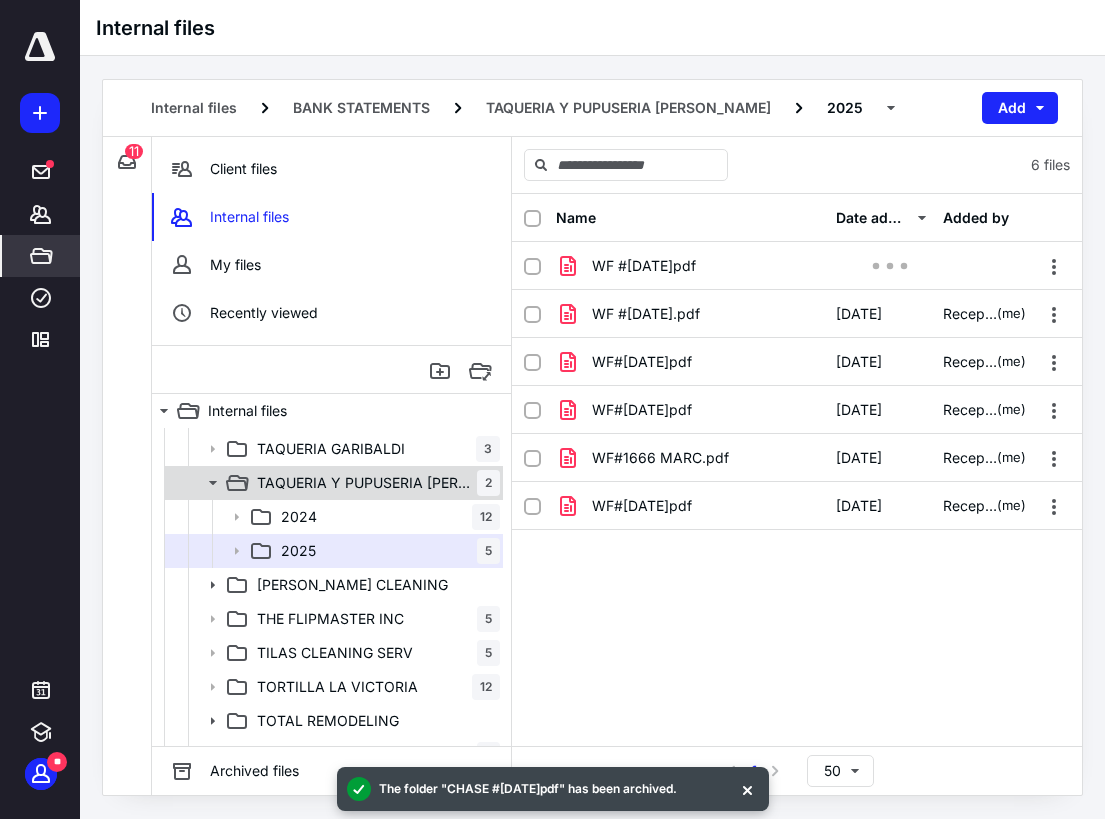 click 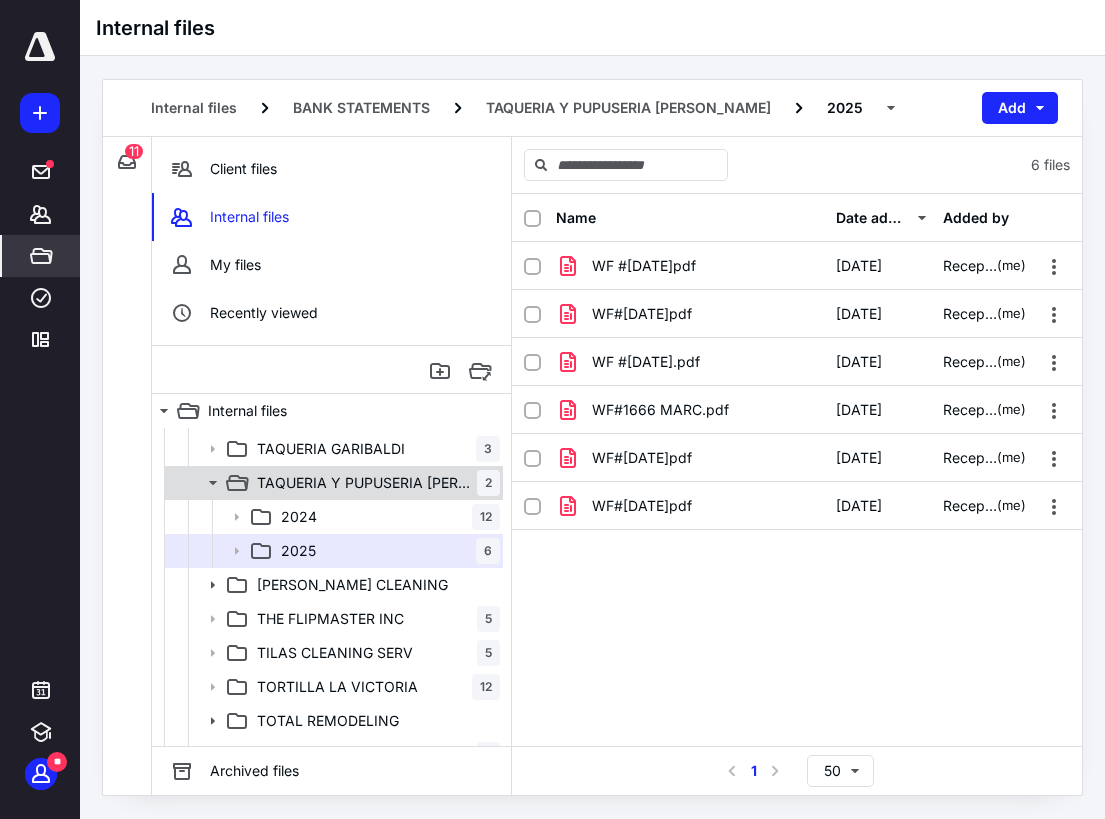 click 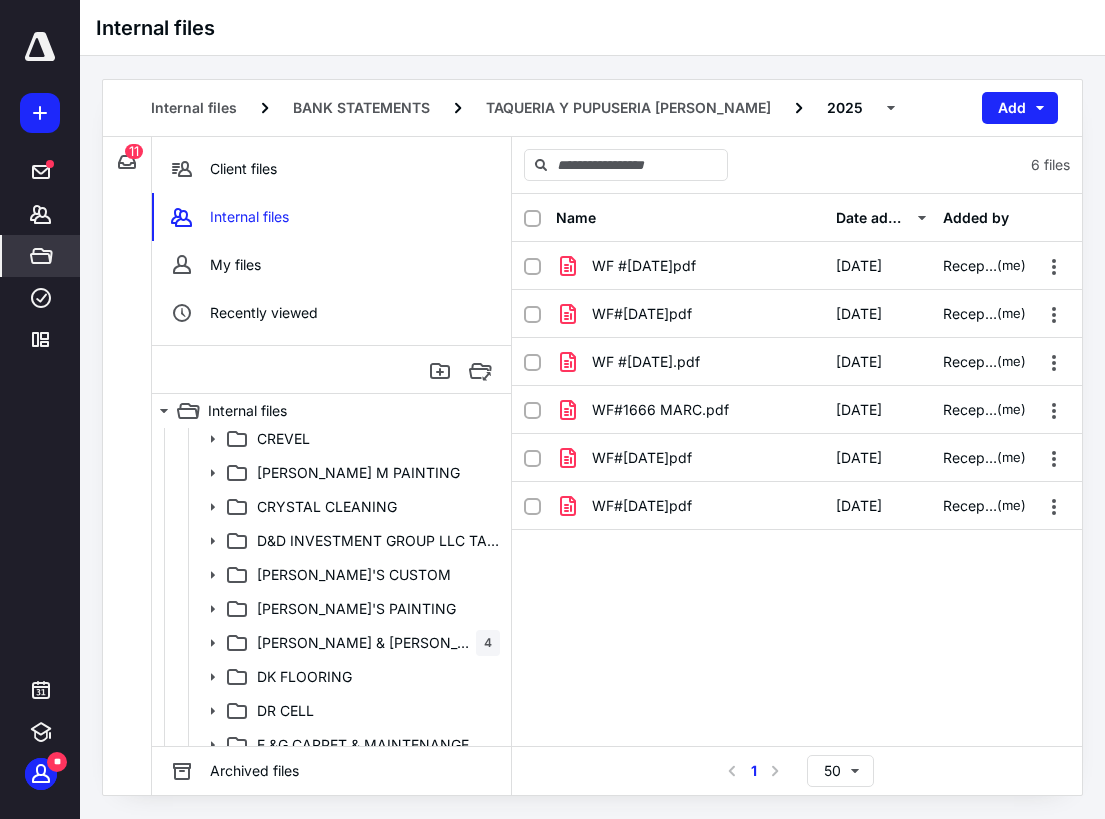 scroll, scrollTop: 1300, scrollLeft: 0, axis: vertical 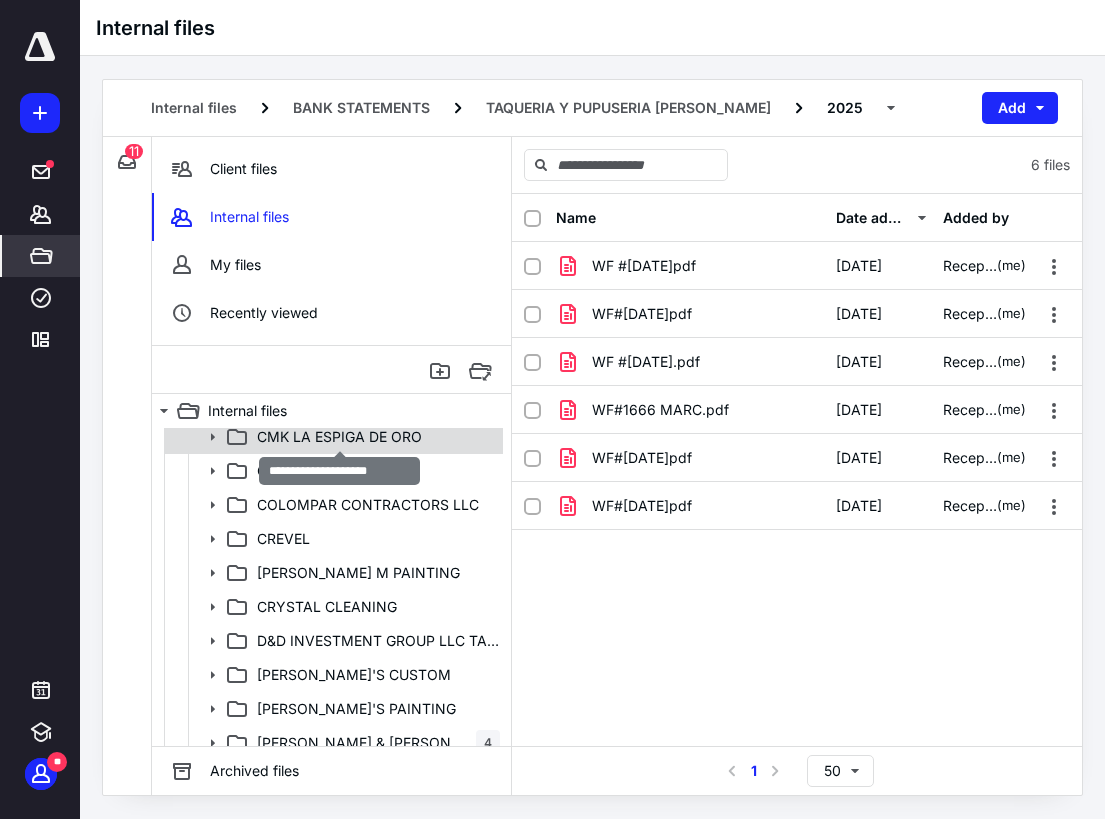 click on "CMK LA ESPIGA DE ORO" at bounding box center [339, 437] 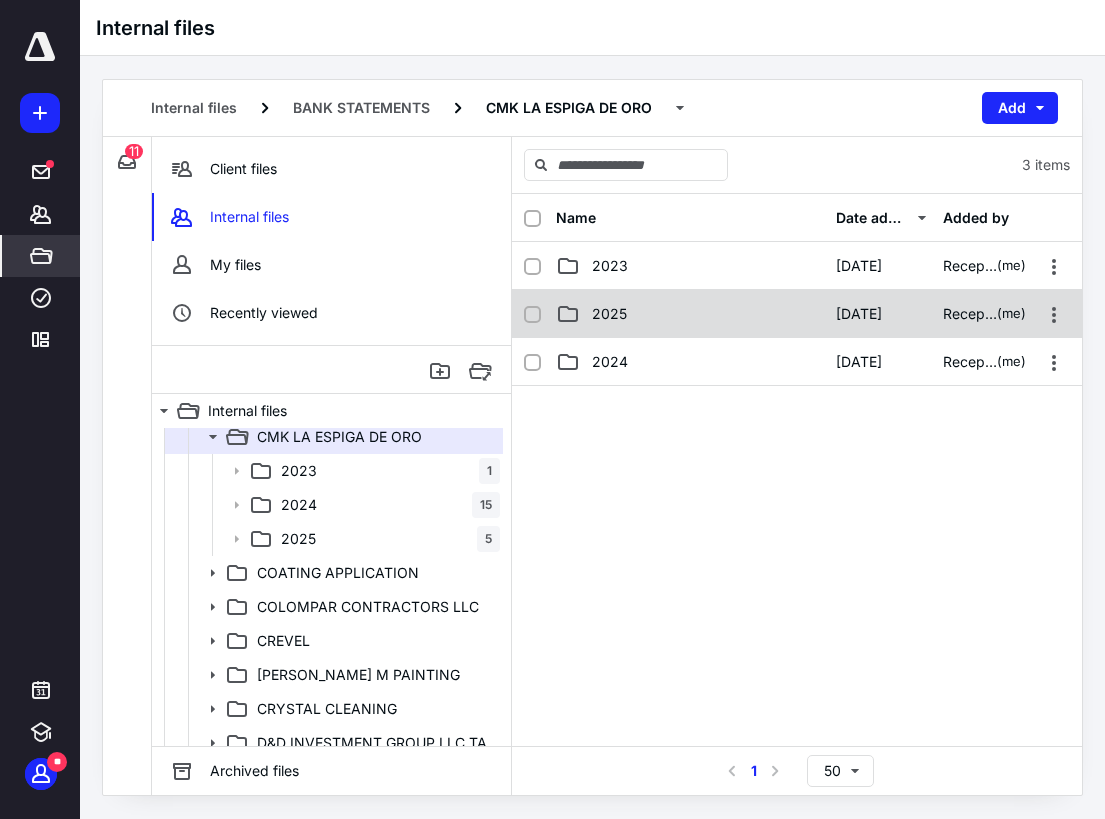 click on "2025" at bounding box center [690, 314] 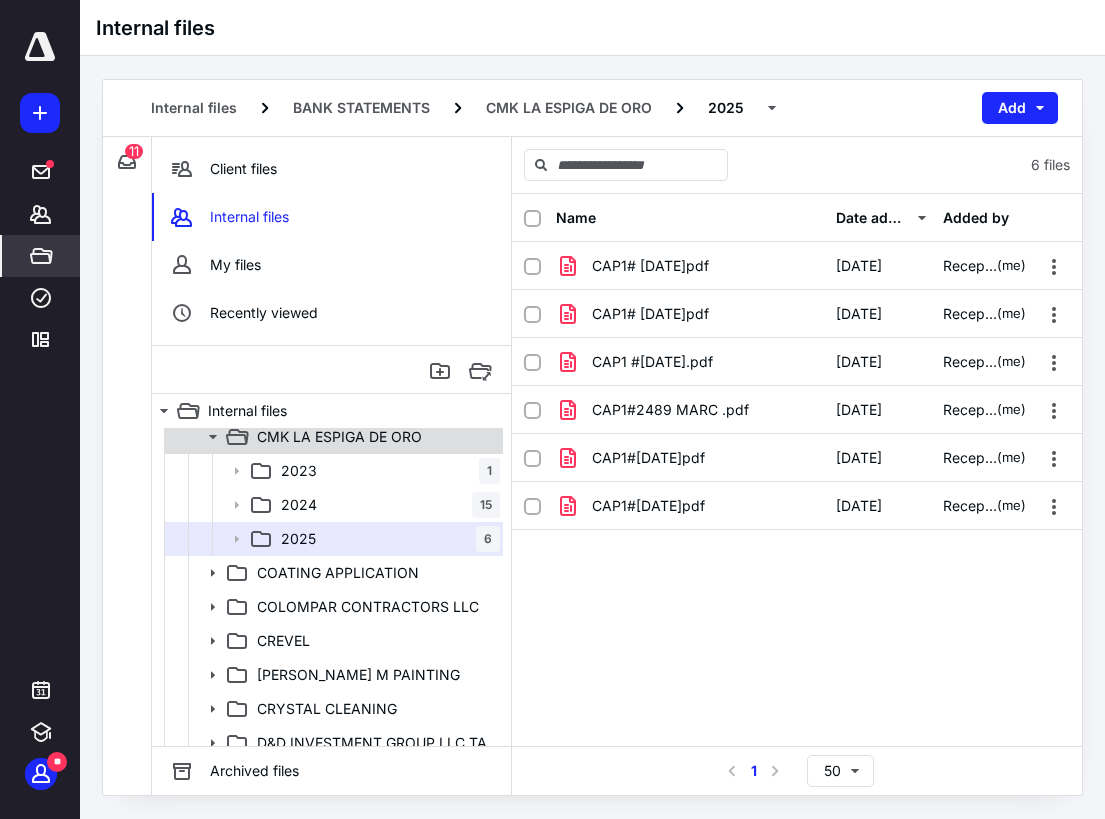 click 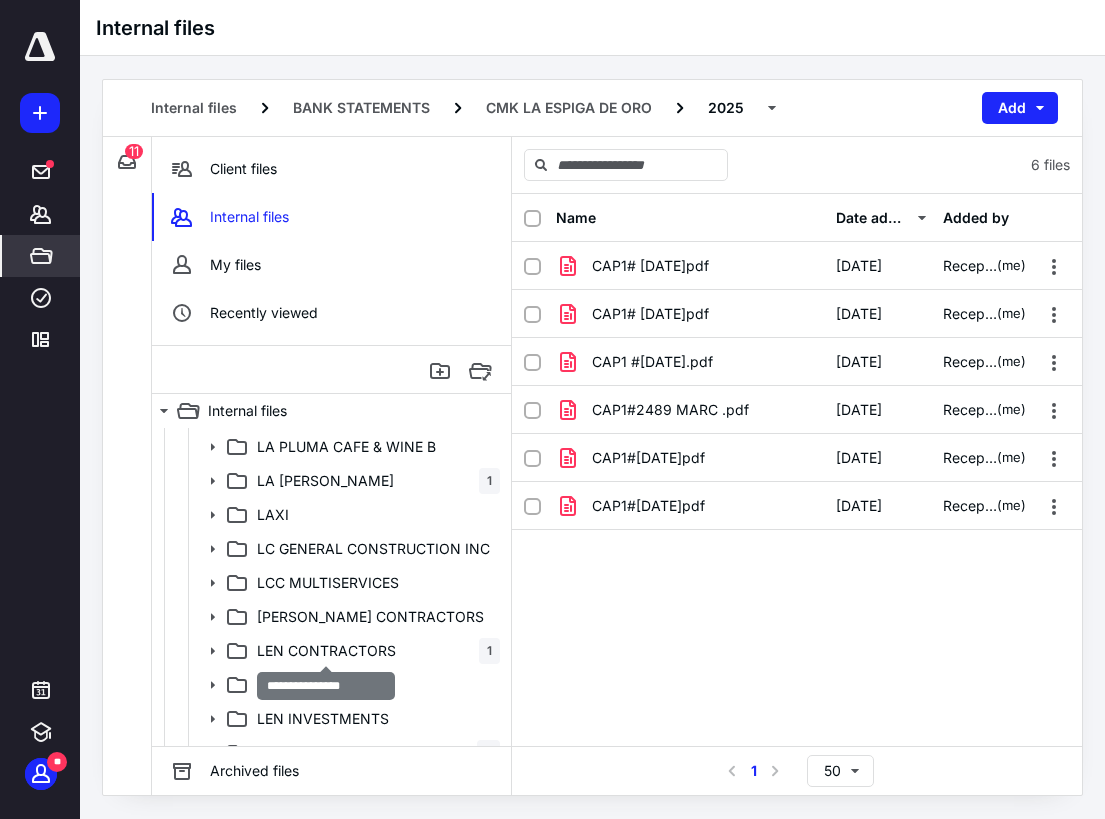 scroll, scrollTop: 3400, scrollLeft: 0, axis: vertical 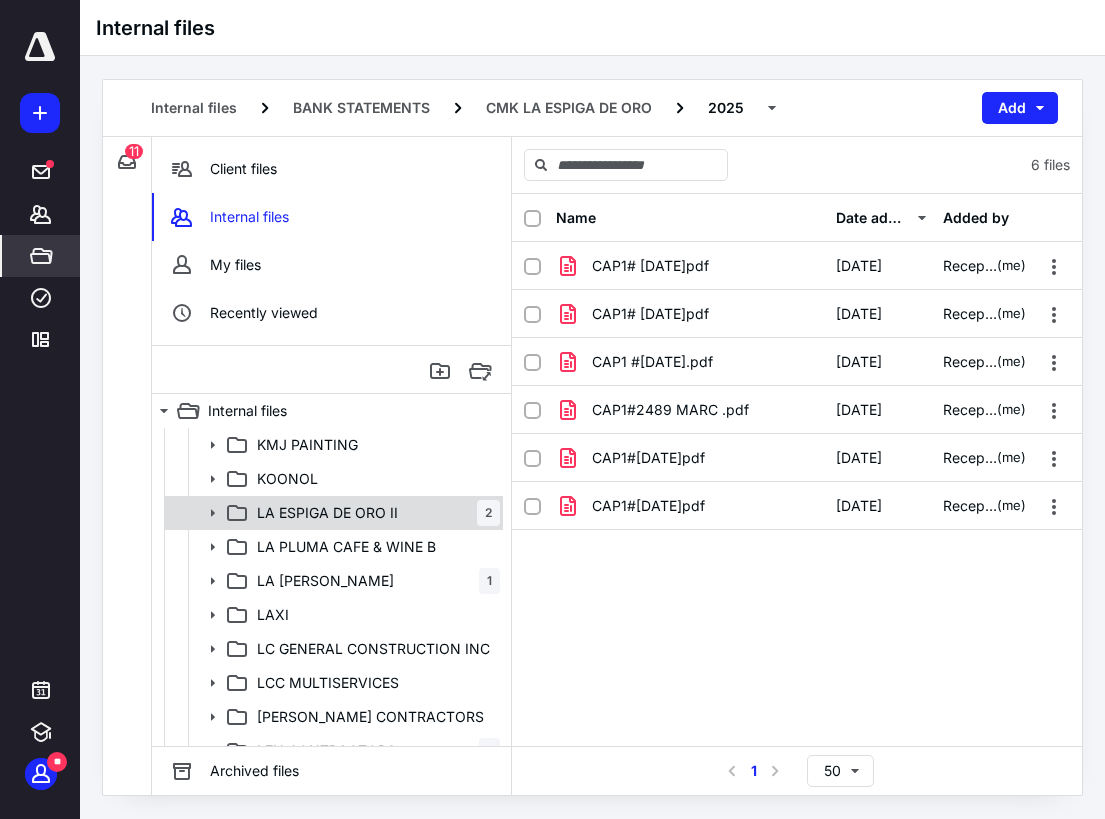 click on "LA ESPIGA DE ORO II 2" at bounding box center [374, 513] 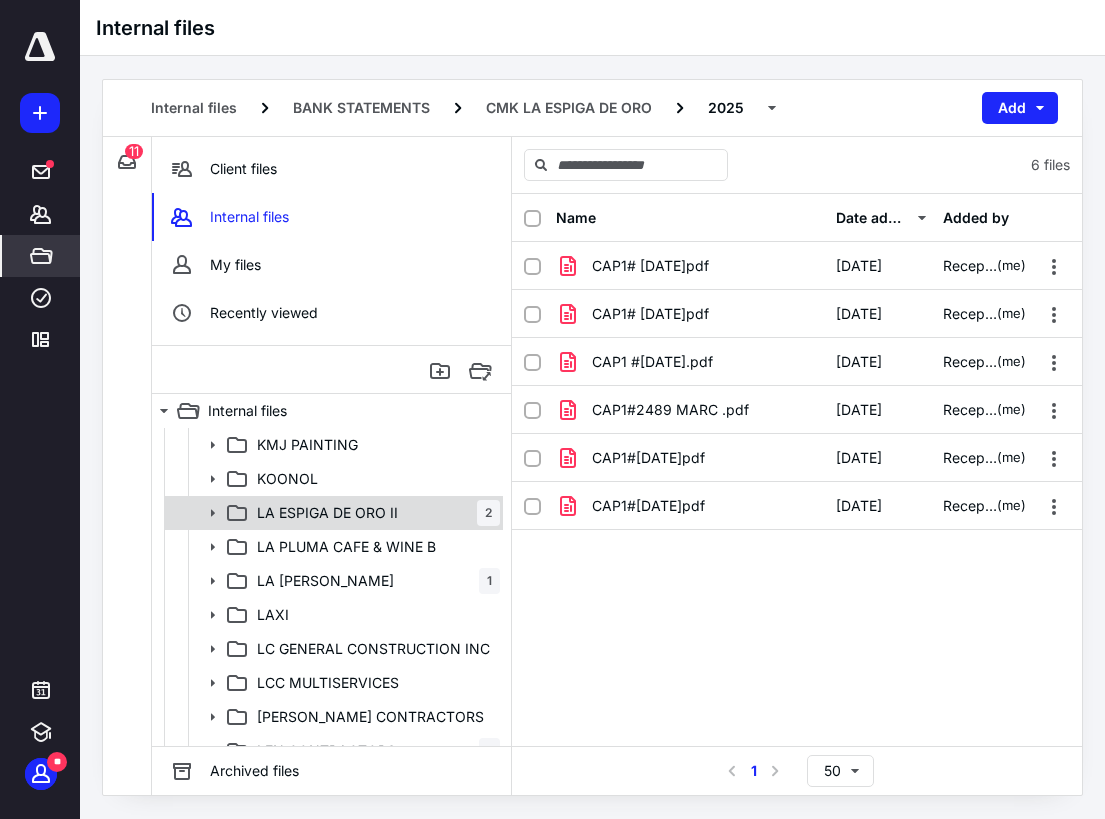 click on "LA ESPIGA DE ORO II 2" at bounding box center [374, 513] 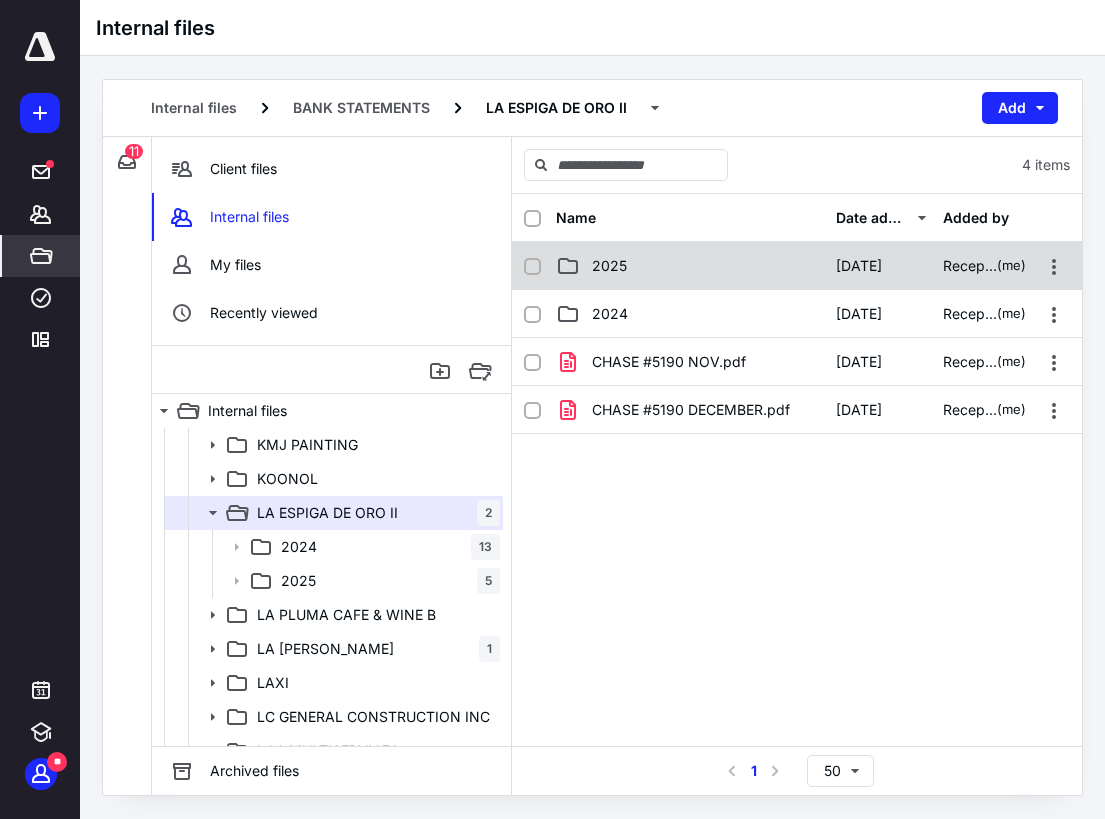 click on "2025" at bounding box center (690, 266) 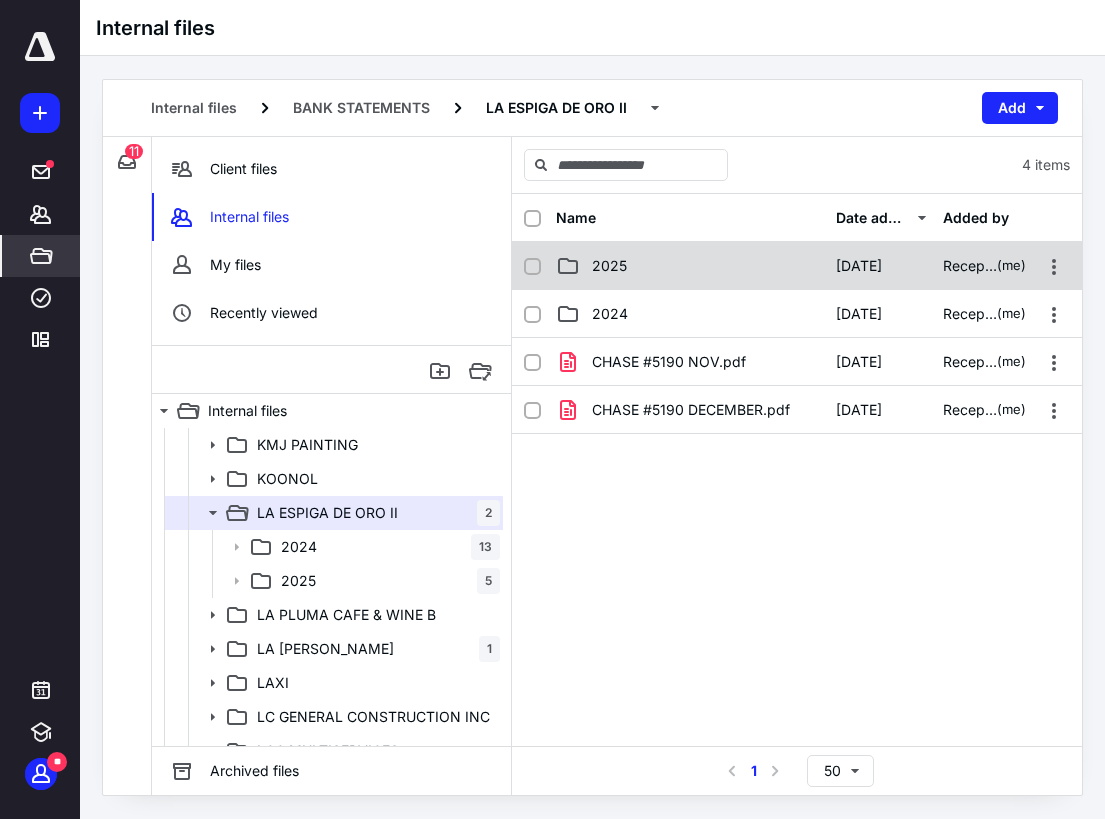 click on "2025" at bounding box center [690, 266] 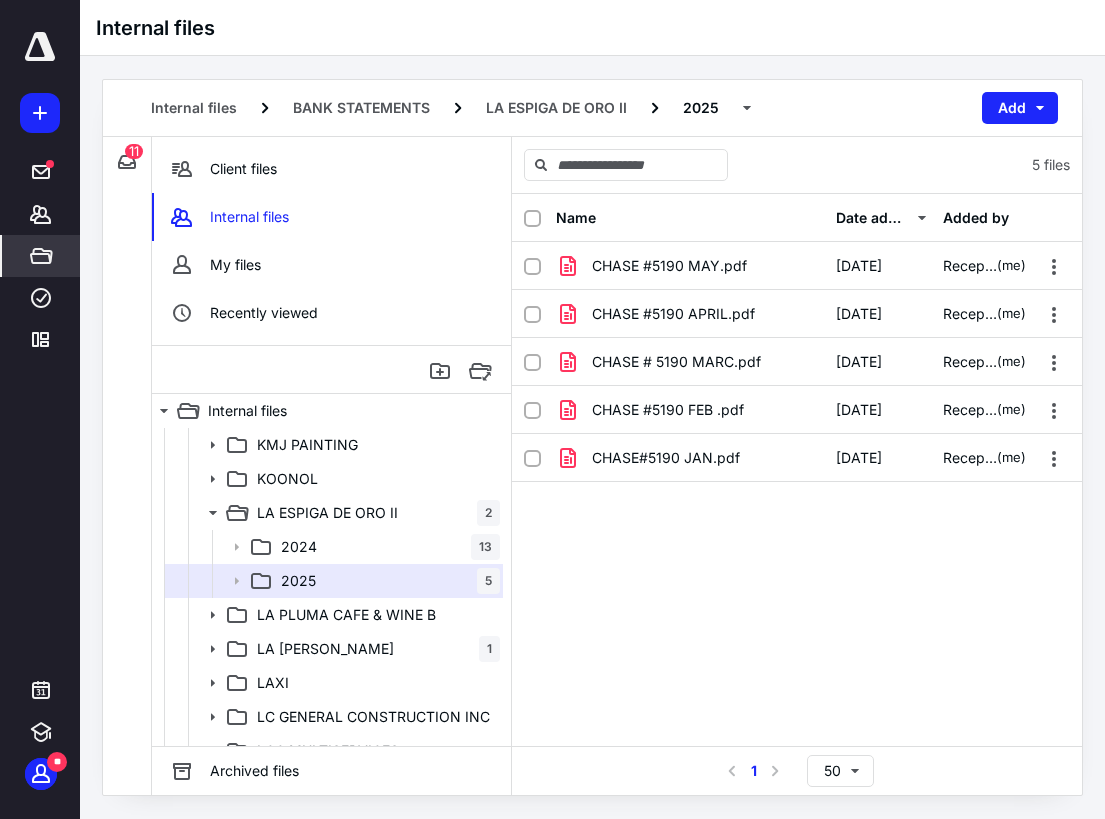 click on "Name Date added Added by [PERSON_NAME] #5190 MAY.pdf [DATE] Reception   (me) CHASE #5190 APRIL.pdf [DATE] Reception   (me) CHASE # 5190 MARC.pdf [DATE] Reception   (me) CHASE #5190 FEB .pdf [DATE] Reception   (me) CHASE#5190 JAN.pdf [DATE] Reception   (me)" at bounding box center (797, 470) 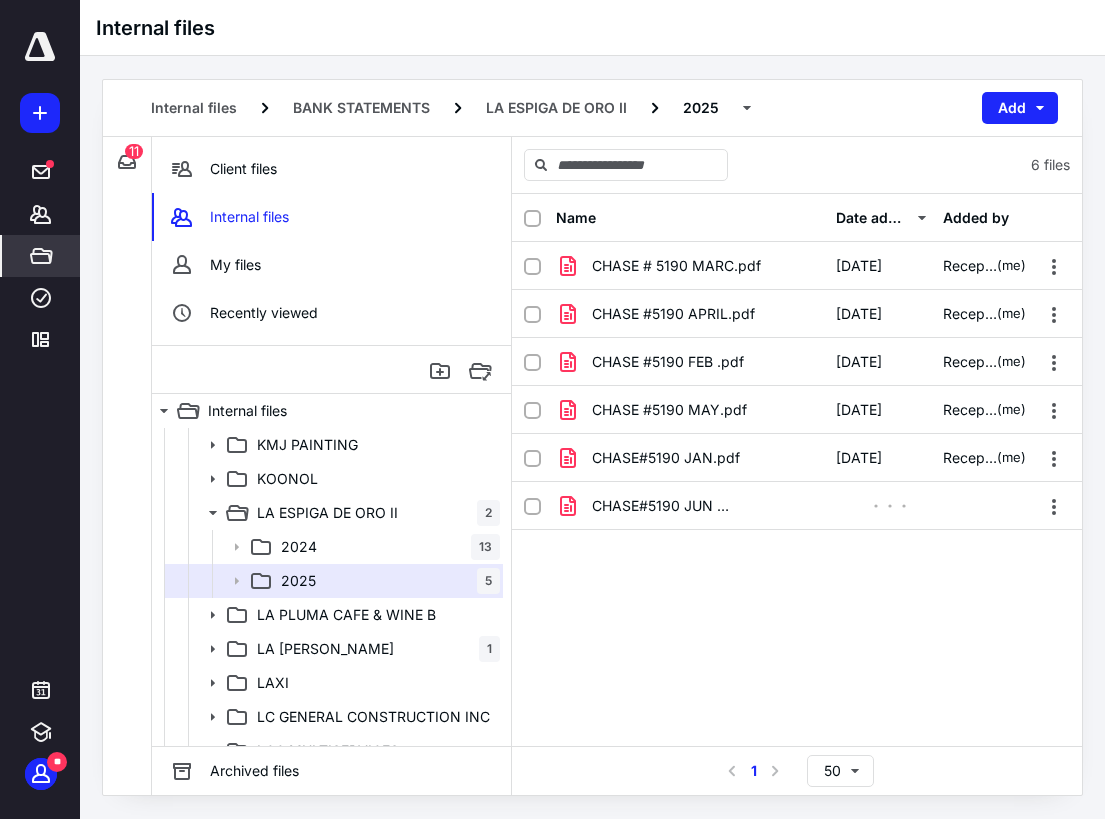 click on "Name Date added Added by CHASE # 5190 [PERSON_NAME].pdf [DATE] Reception   (me) CHASE #5190 APRIL.pdf [DATE] Reception   (me) CHASE #5190 FEB .pdf [DATE] Reception   (me) CHASE #5190 MAY.pdf [DATE] Reception   (me) CHASE#5190 JAN.pdf [DATE] Reception   (me) CHASE#5190 JUN .pdf" at bounding box center (797, 470) 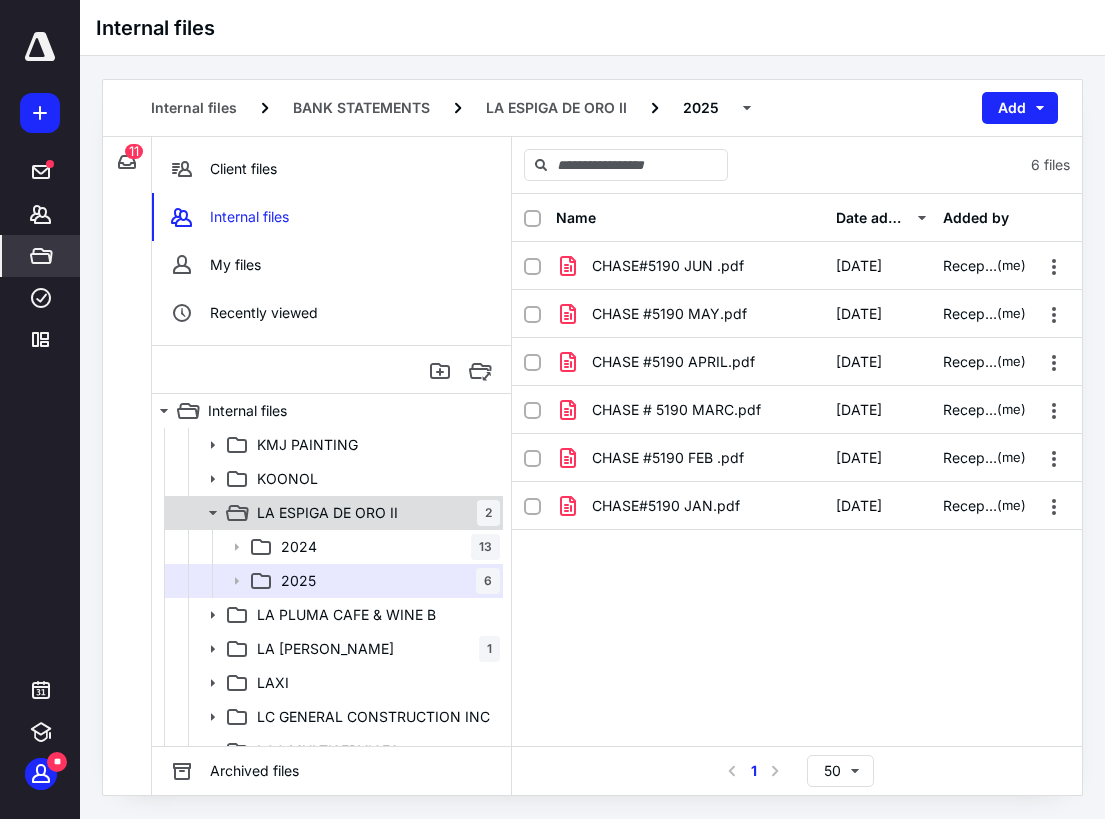 click 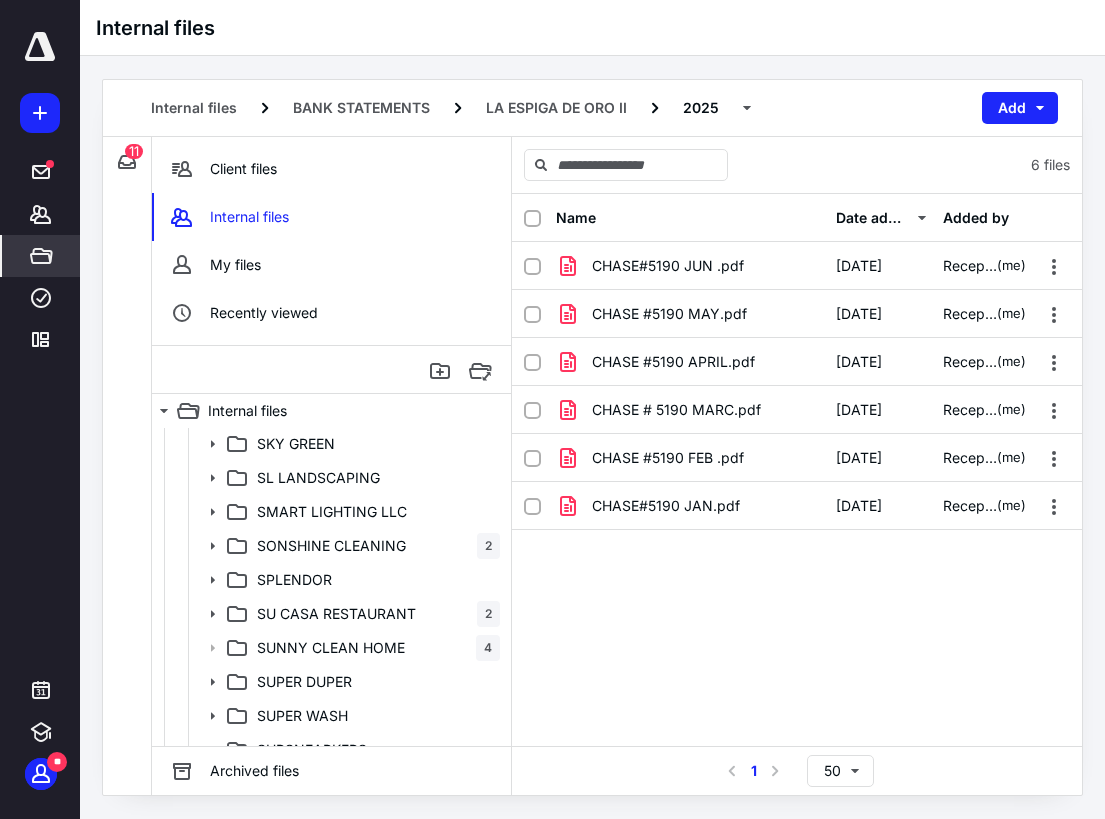 scroll, scrollTop: 5000, scrollLeft: 0, axis: vertical 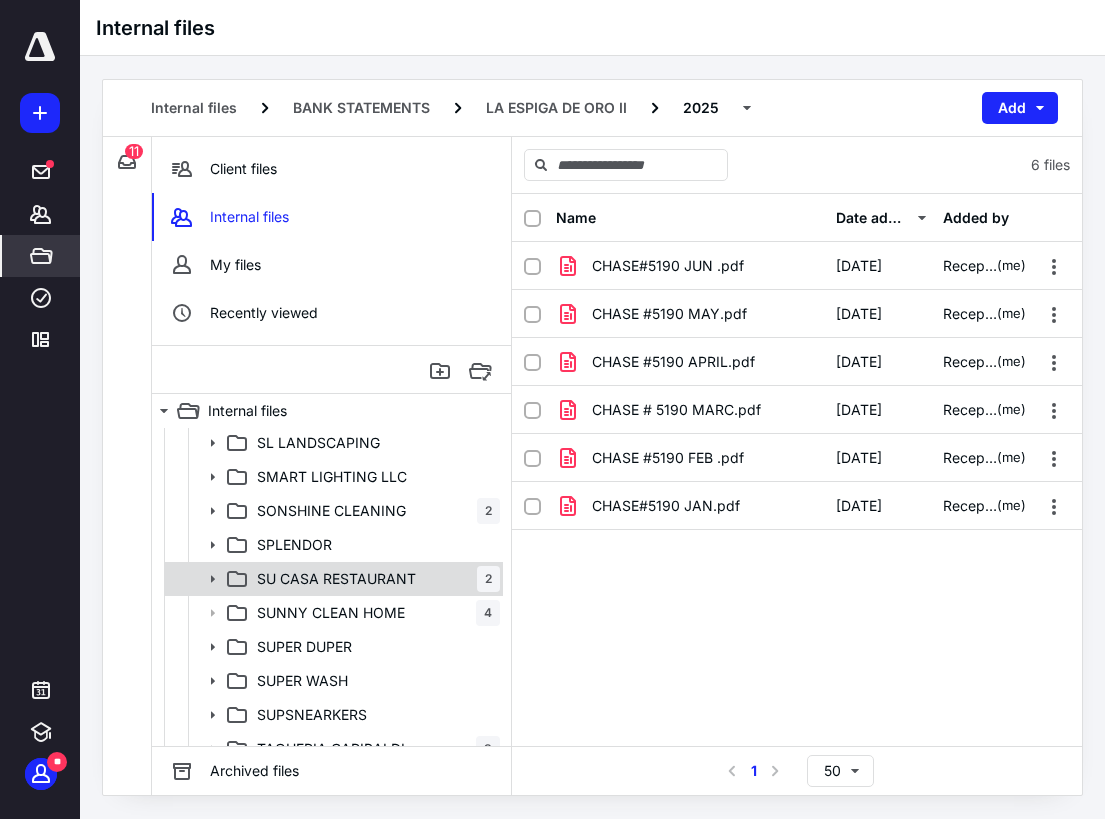 click on "SU CASA RESTAURANT 2" at bounding box center (374, 579) 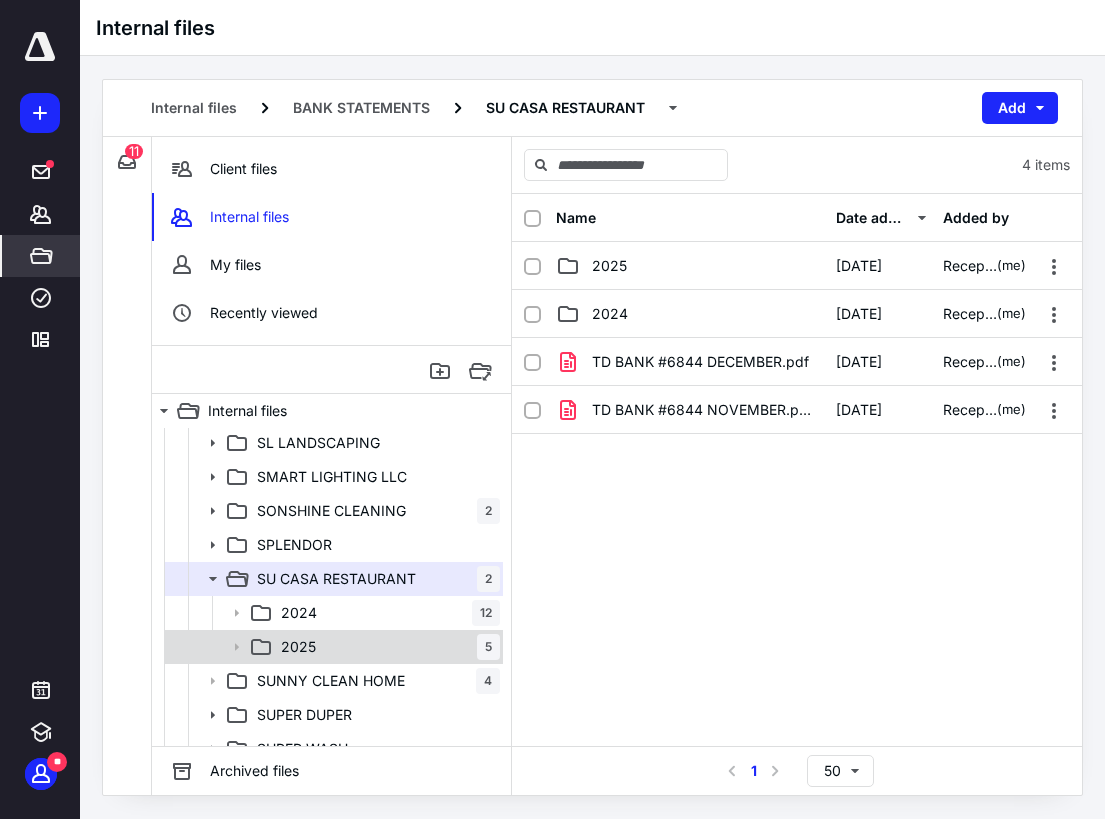 click on "2025 5" at bounding box center (386, 647) 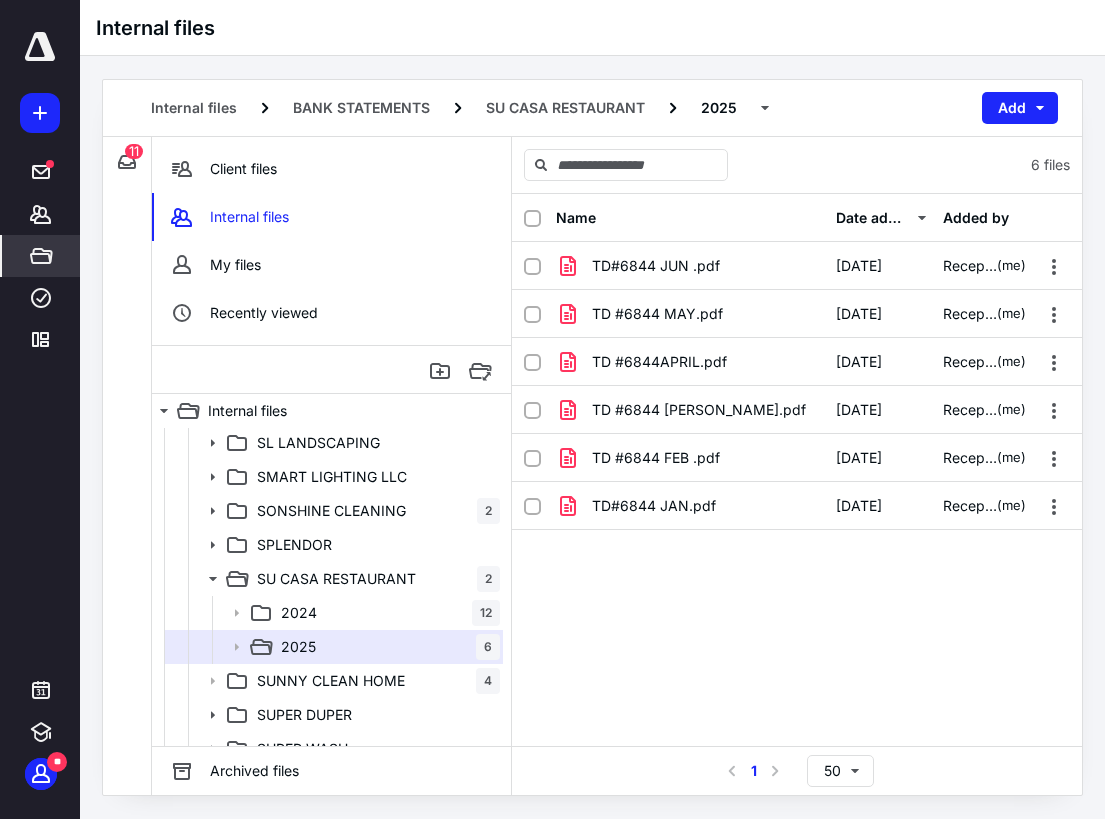 click on "Name Date added Added by TD#6844 JUN .pdf [DATE] Reception   (me) TD #6844 MAY.pdf [DATE] Reception   (me) TD #6844APRIL.pdf [DATE] Reception   (me) TD #6844 MARC.pdf [DATE] Reception   (me) TD #6844 FEB .pdf [DATE] Reception   (me) TD#6844 JAN.pdf [DATE] Reception   (me)" at bounding box center (797, 470) 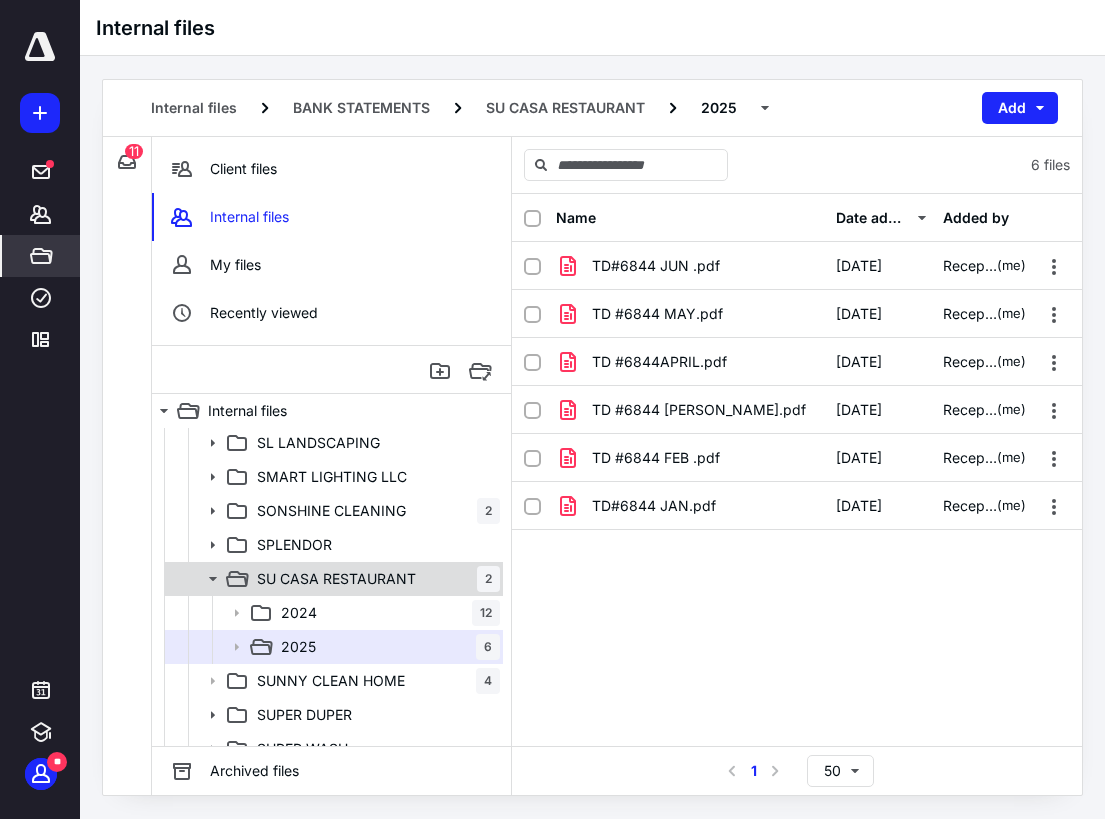 click 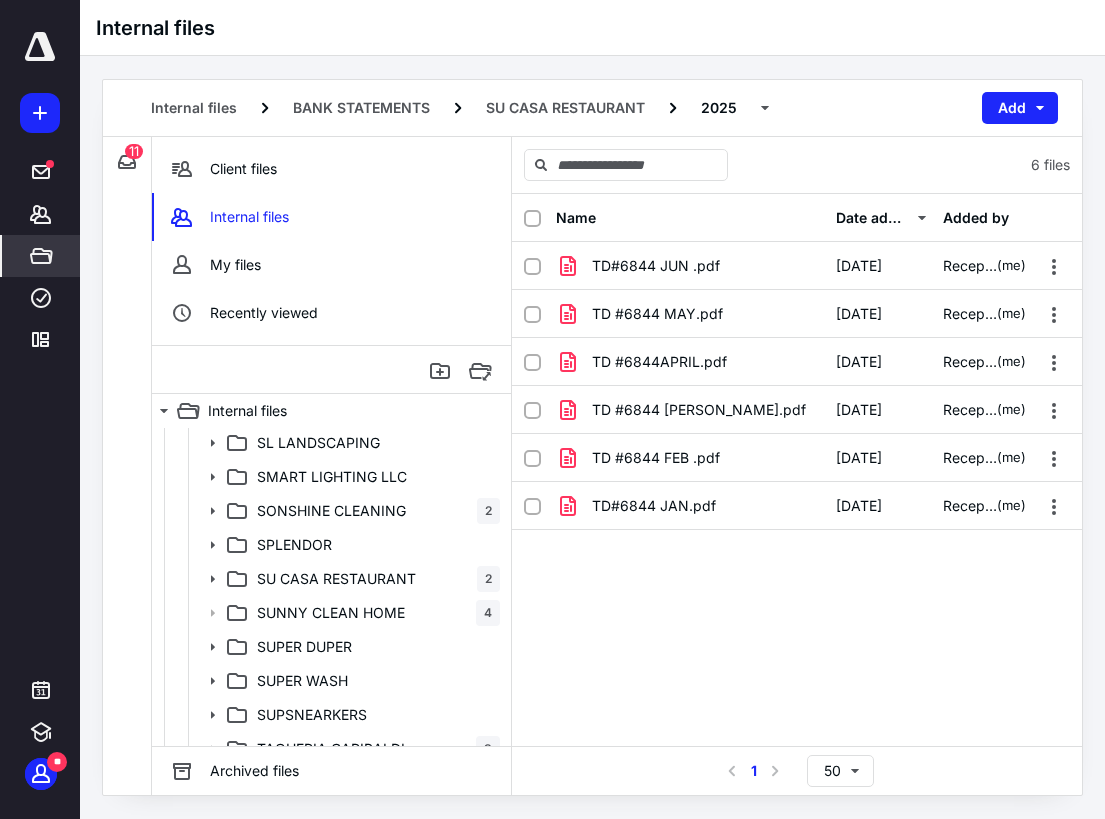 click on "Name Date added Added by TD#6844 JUN .pdf [DATE] Reception   (me) TD #6844 MAY.pdf [DATE] Reception   (me) TD #6844APRIL.pdf [DATE] Reception   (me) TD #6844 MARC.pdf [DATE] Reception   (me) TD #6844 FEB .pdf [DATE] Reception   (me) TD#6844 JAN.pdf [DATE] Reception   (me)" at bounding box center (797, 470) 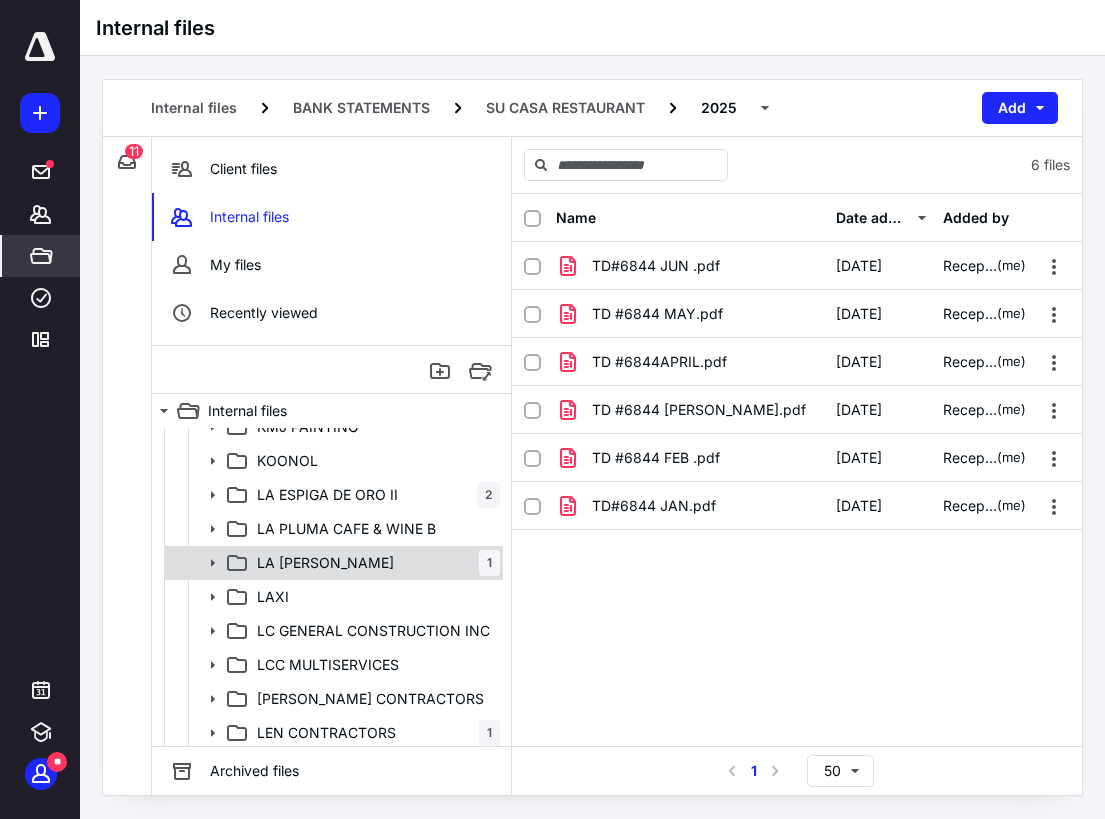 scroll, scrollTop: 3400, scrollLeft: 0, axis: vertical 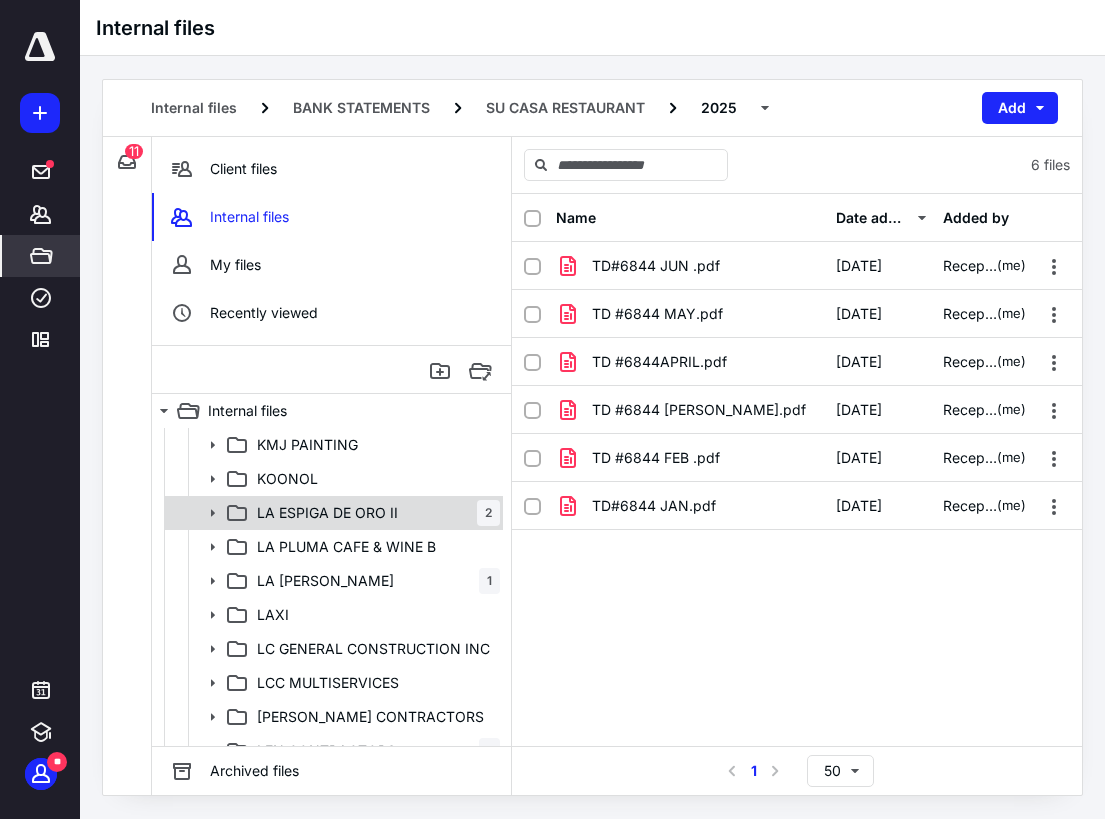 click on "LA ESPIGA DE ORO II" at bounding box center (327, 513) 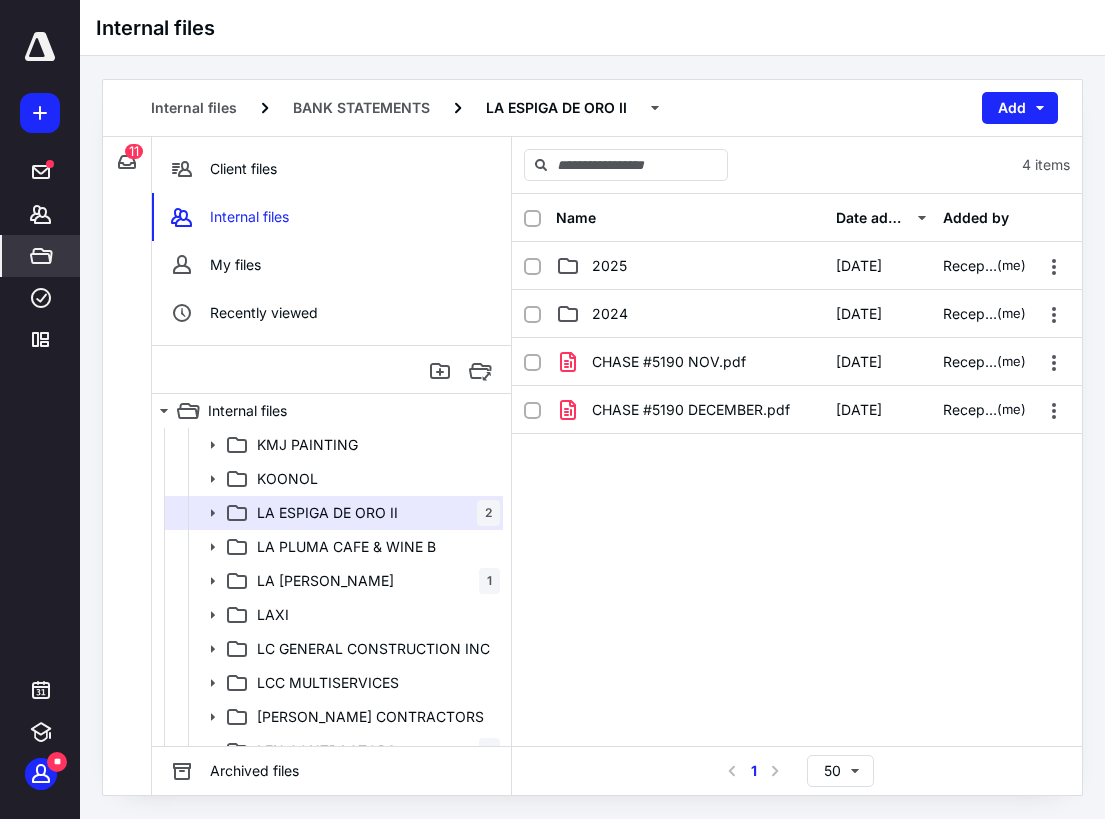click on "CHASE #5190 NOV.pdf [DATE] Reception   (me) CHASE #5190 DECEMBER.pdf [DATE] Reception   (me)" at bounding box center [797, 488] 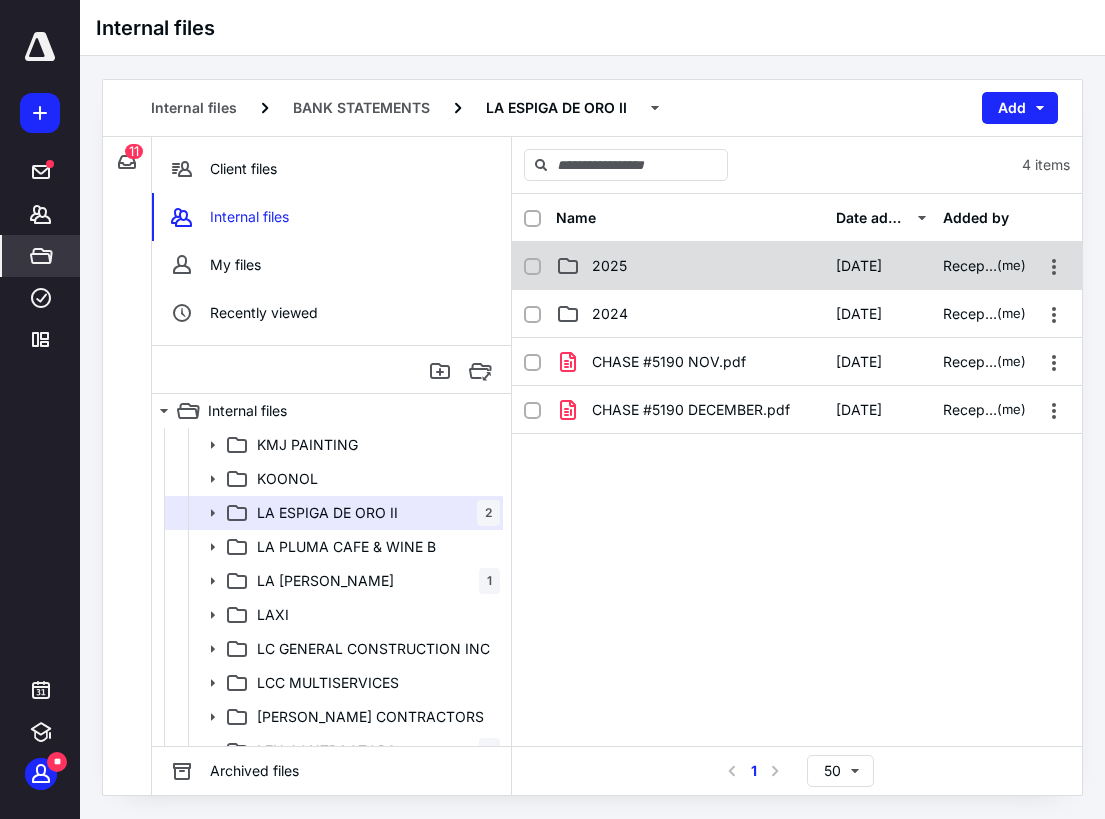 click on "2025" at bounding box center (690, 266) 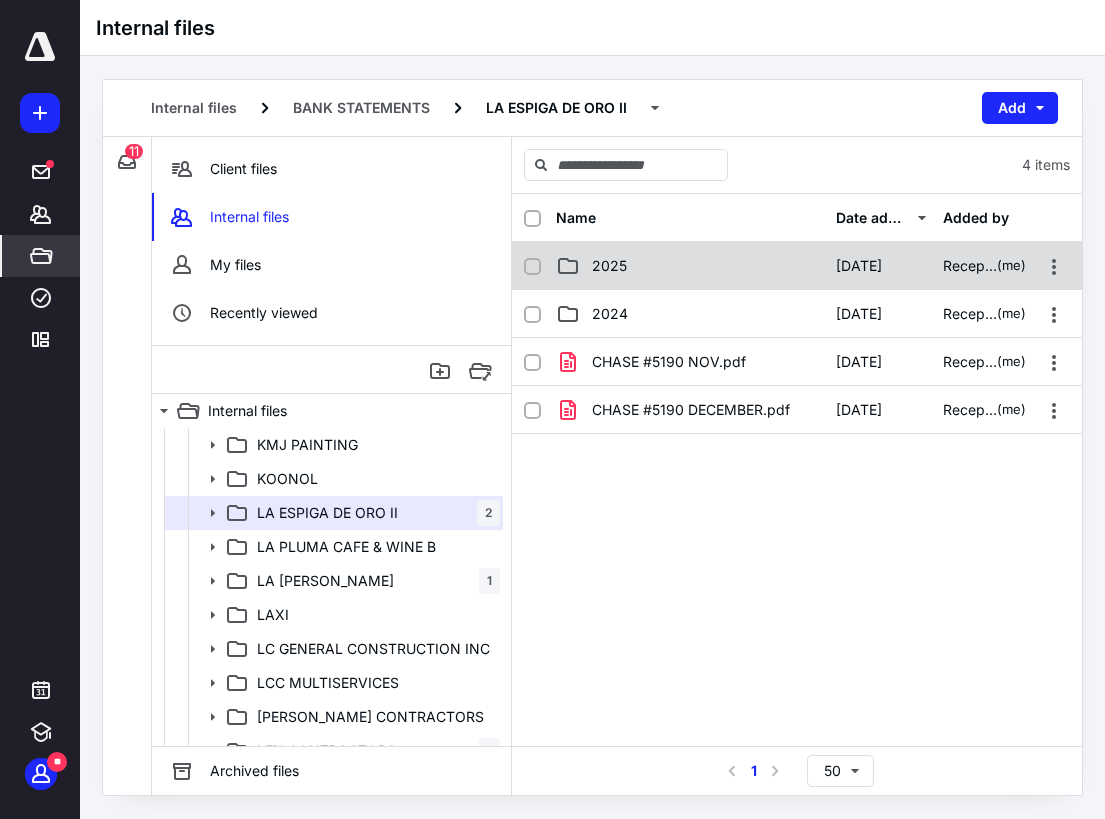 click on "2025" at bounding box center [690, 266] 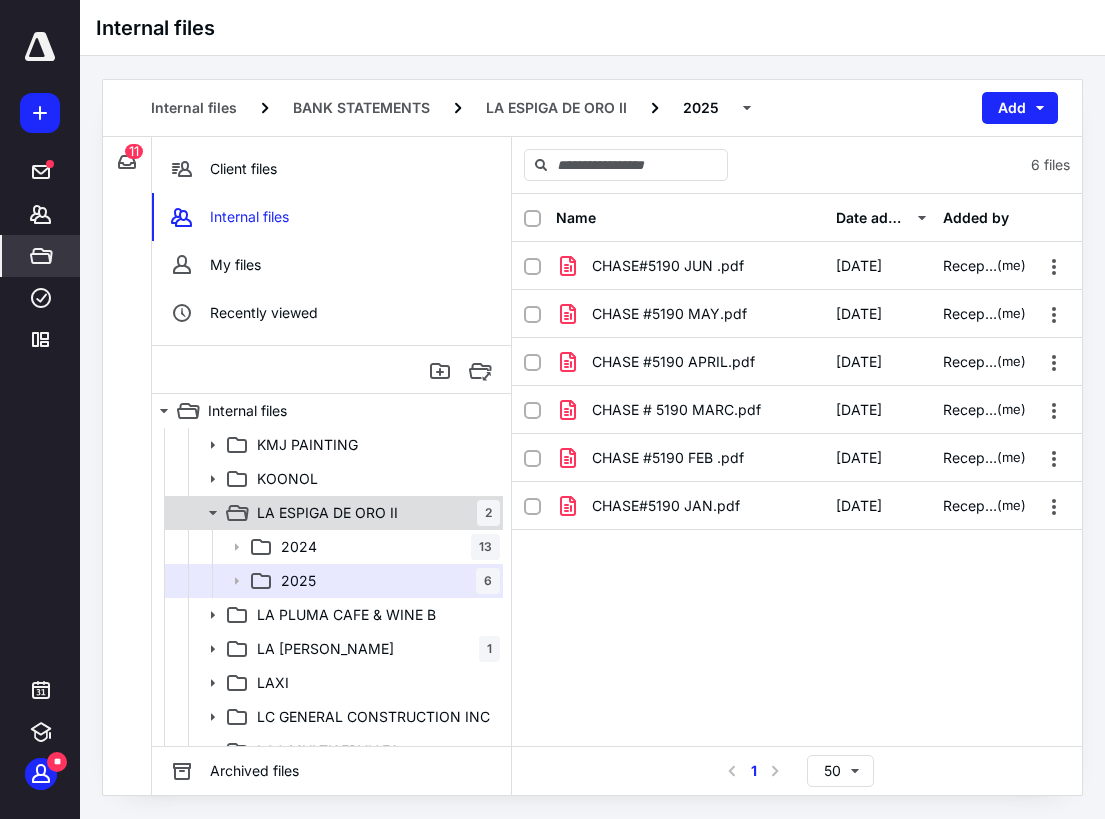 click 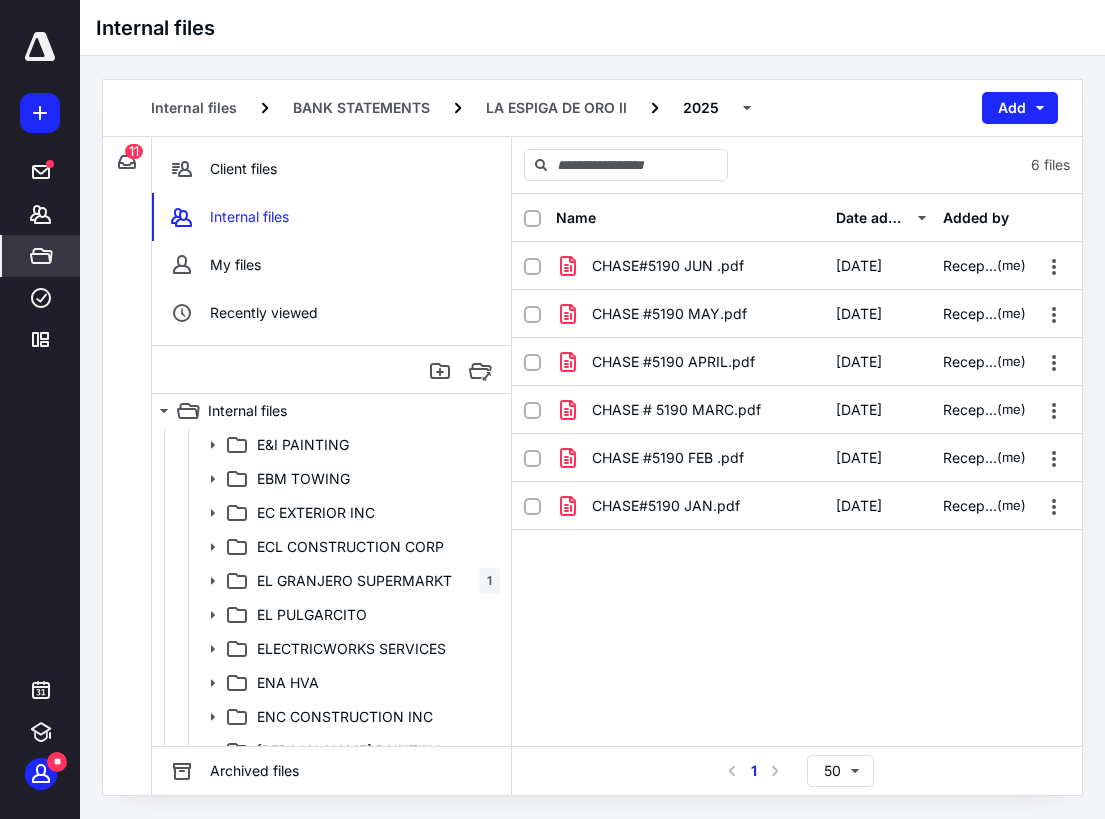 scroll, scrollTop: 1700, scrollLeft: 0, axis: vertical 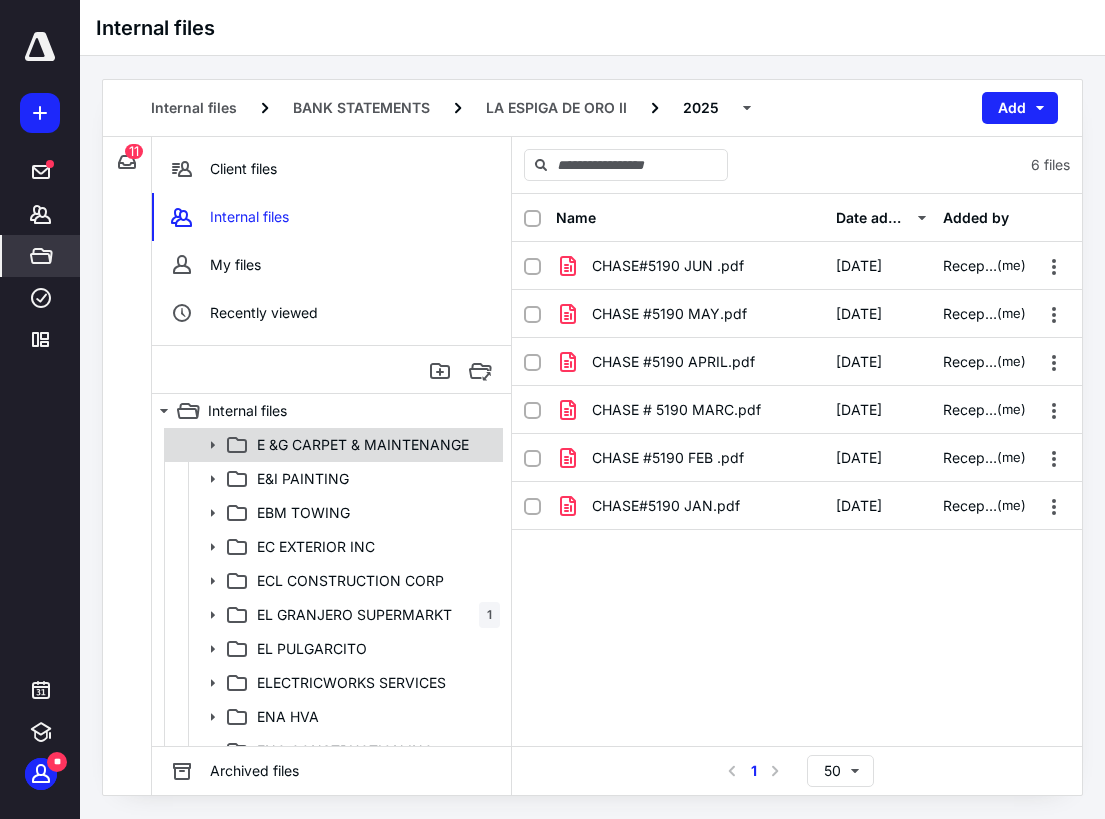 click on "E &G CARPET & MAINTENANGE" at bounding box center [363, 445] 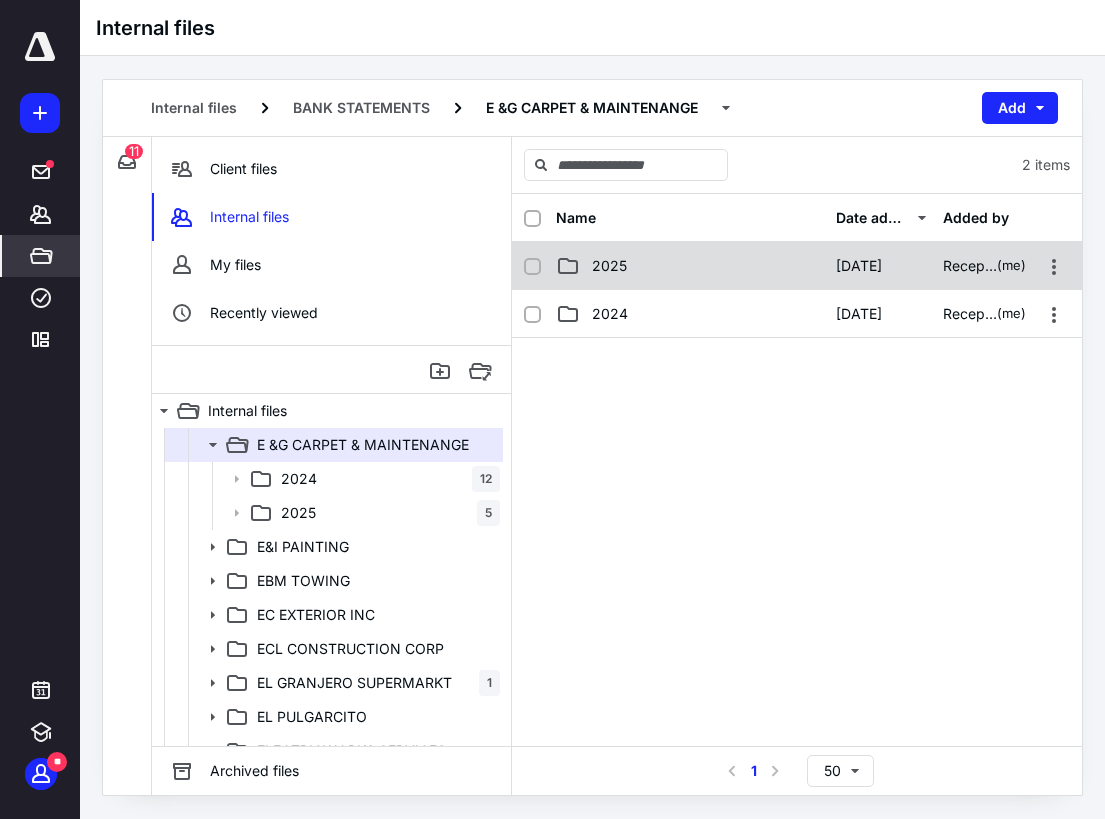 click on "2025" at bounding box center [690, 266] 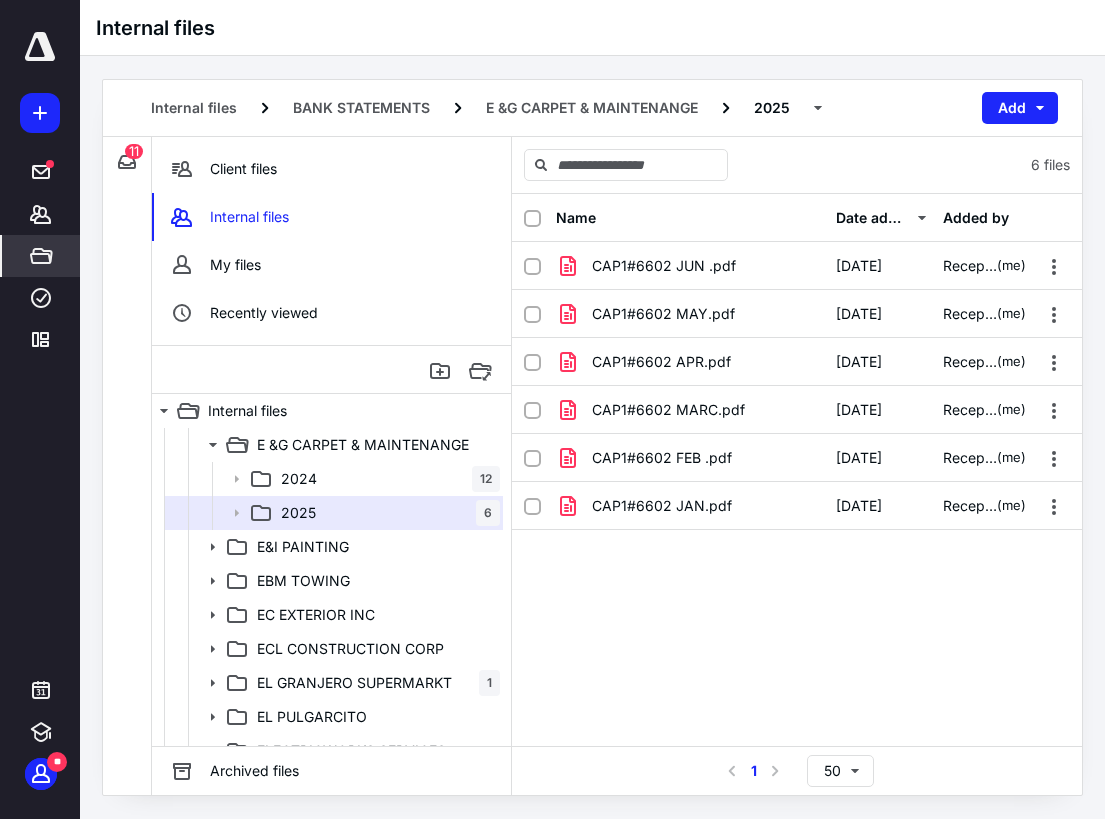 scroll, scrollTop: 1700, scrollLeft: 0, axis: vertical 